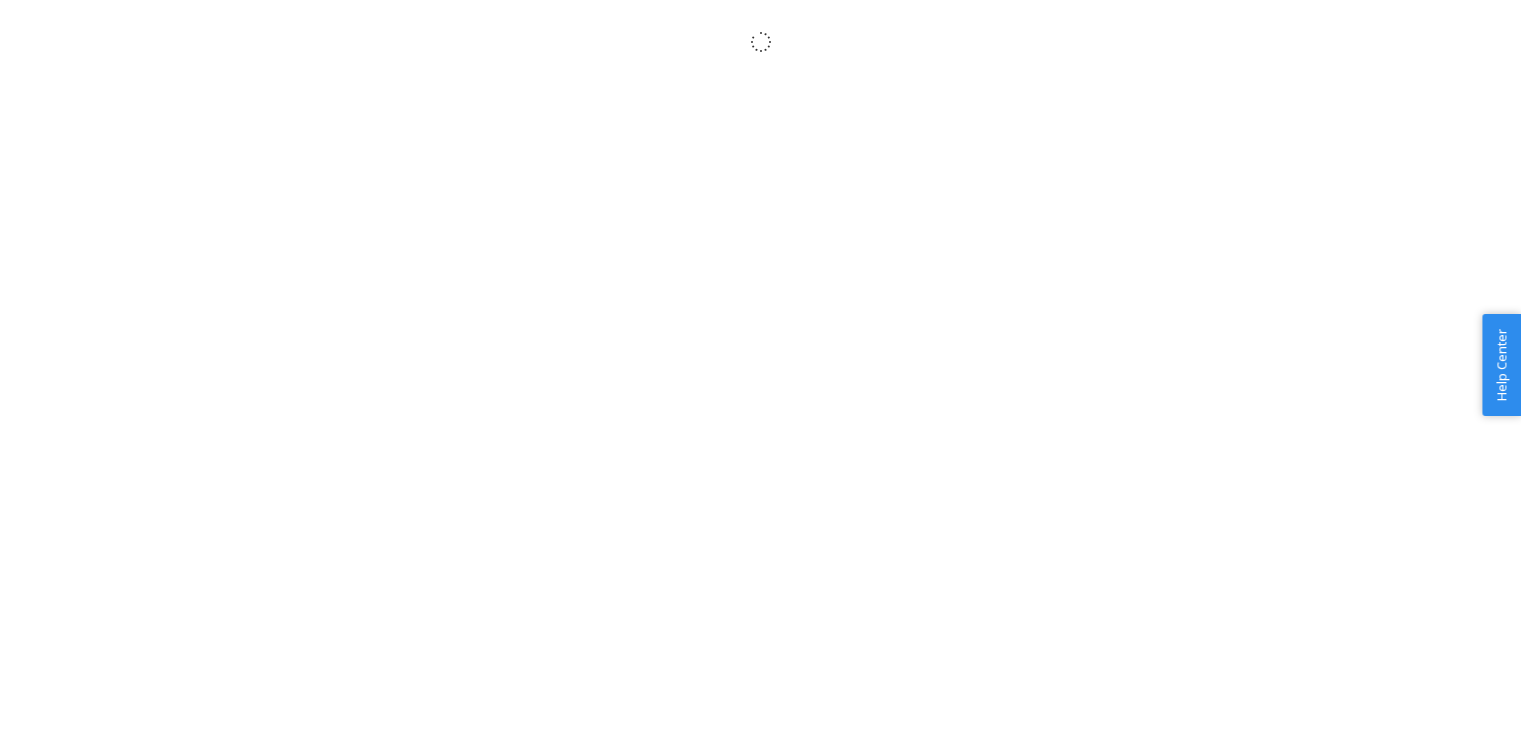 scroll, scrollTop: 0, scrollLeft: 0, axis: both 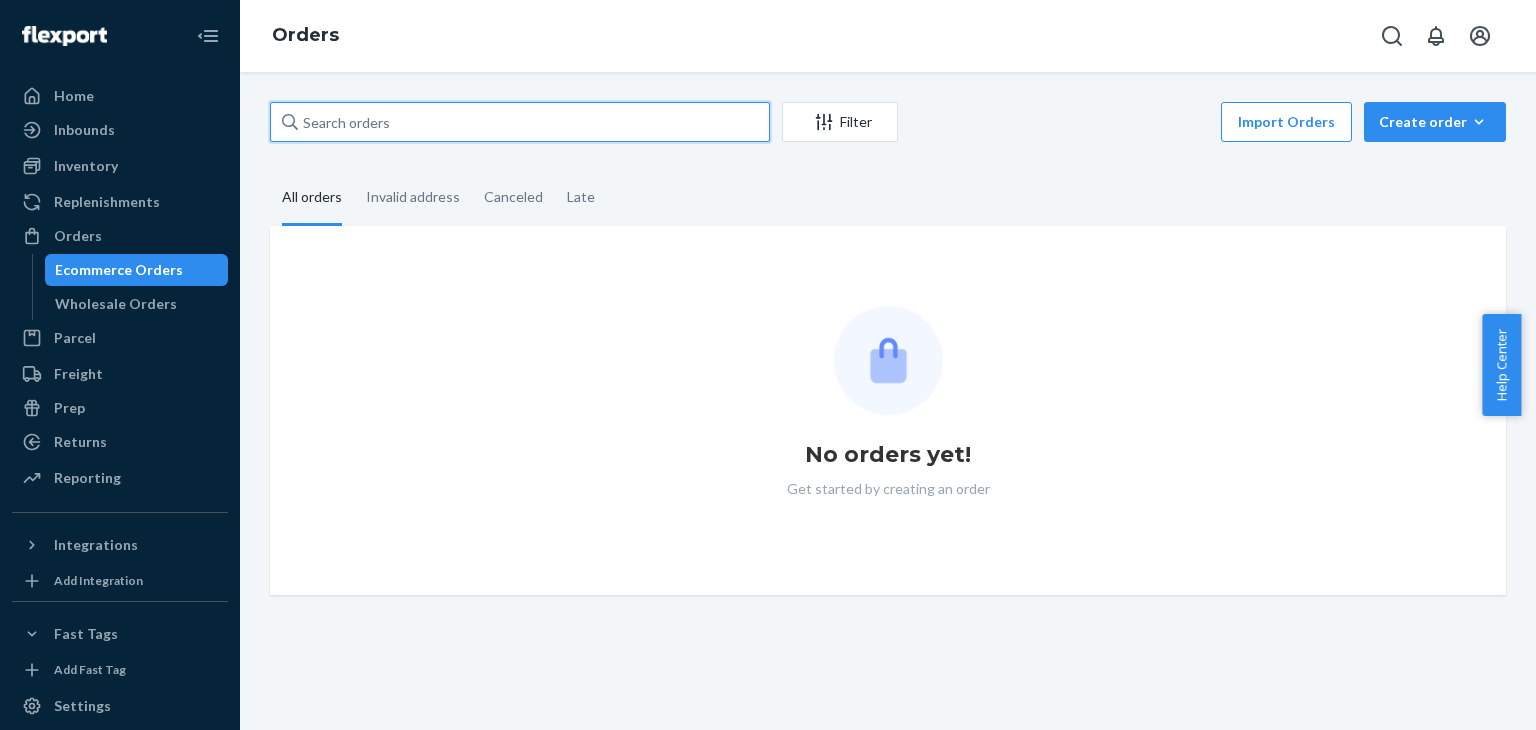 click at bounding box center [520, 122] 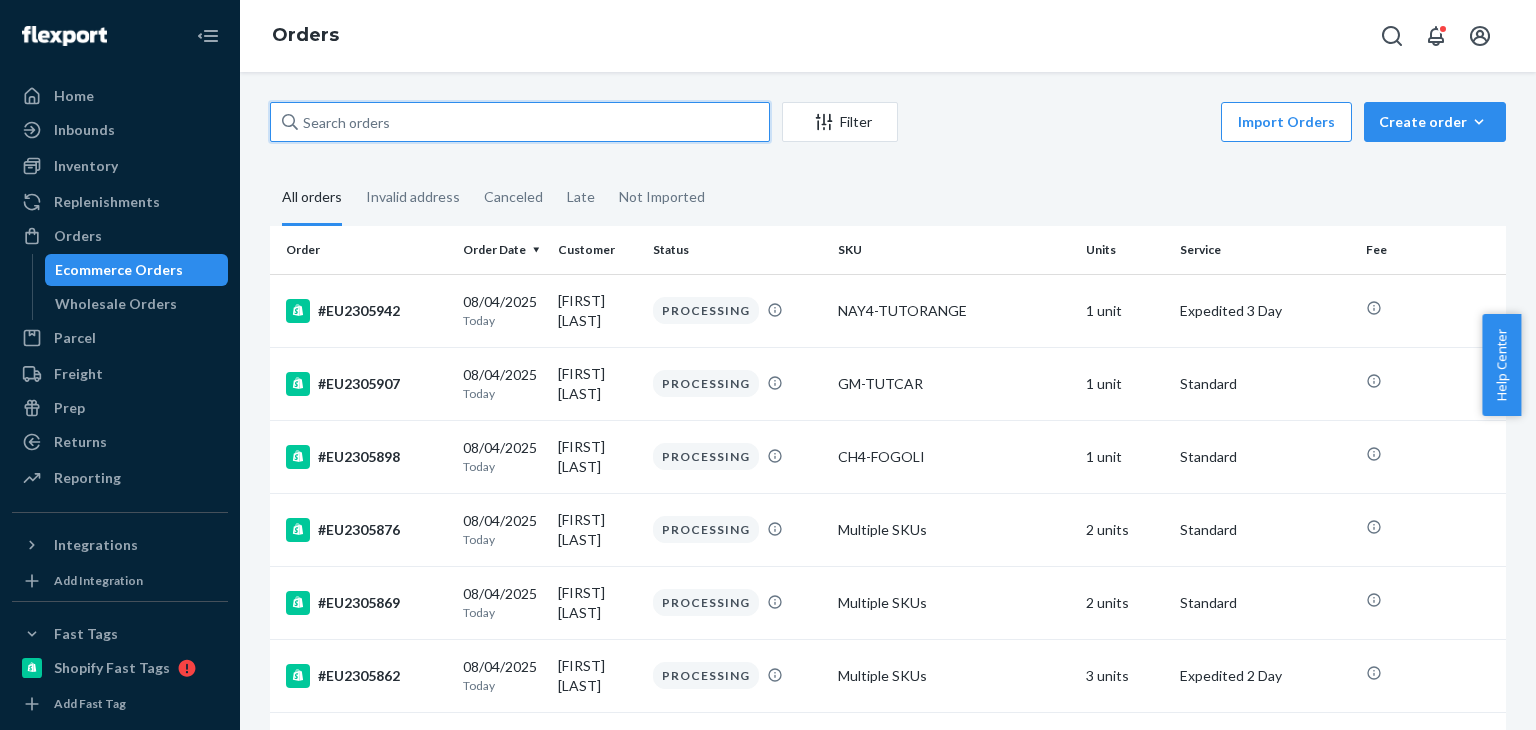 paste on "[DOCUMENT_ID]" 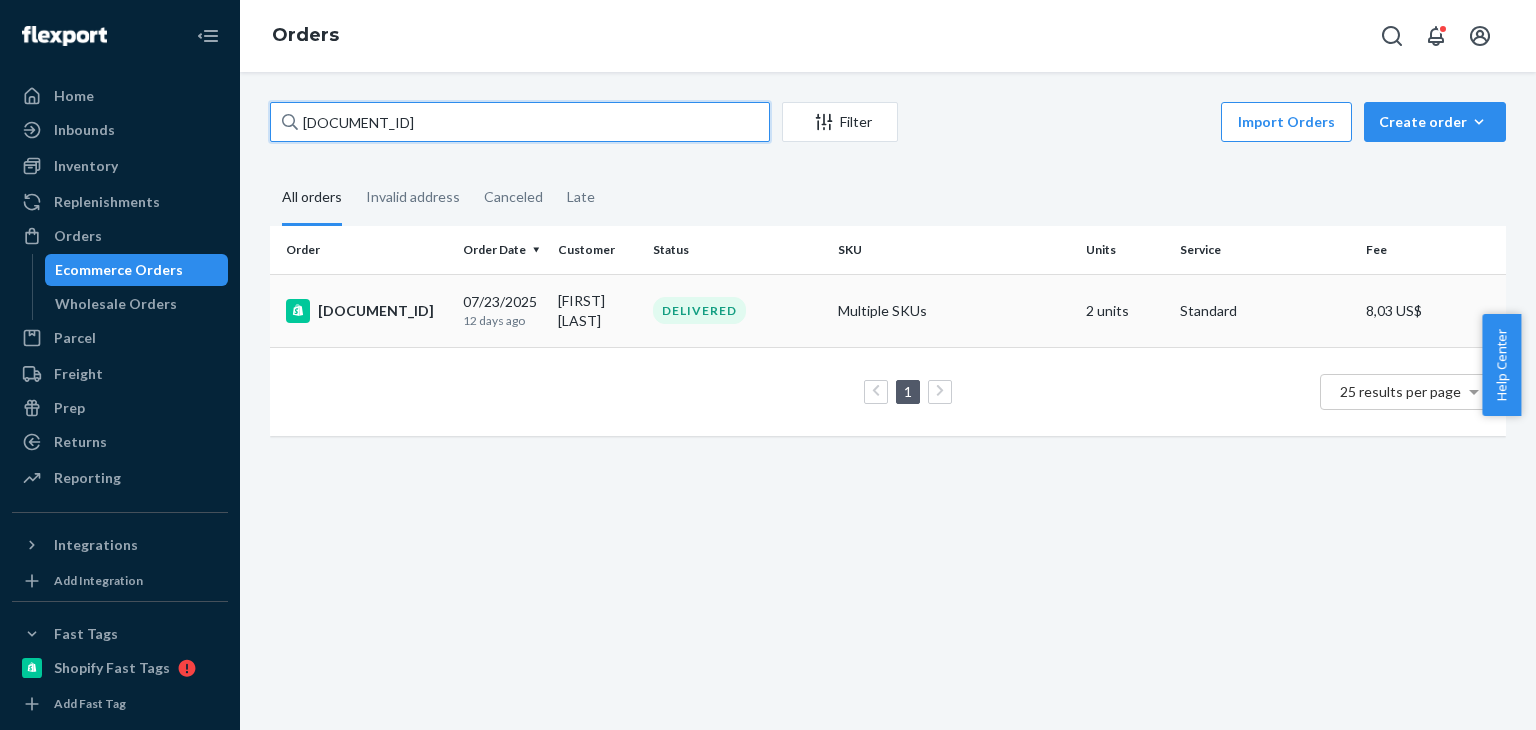 type on "[DOCUMENT_ID]" 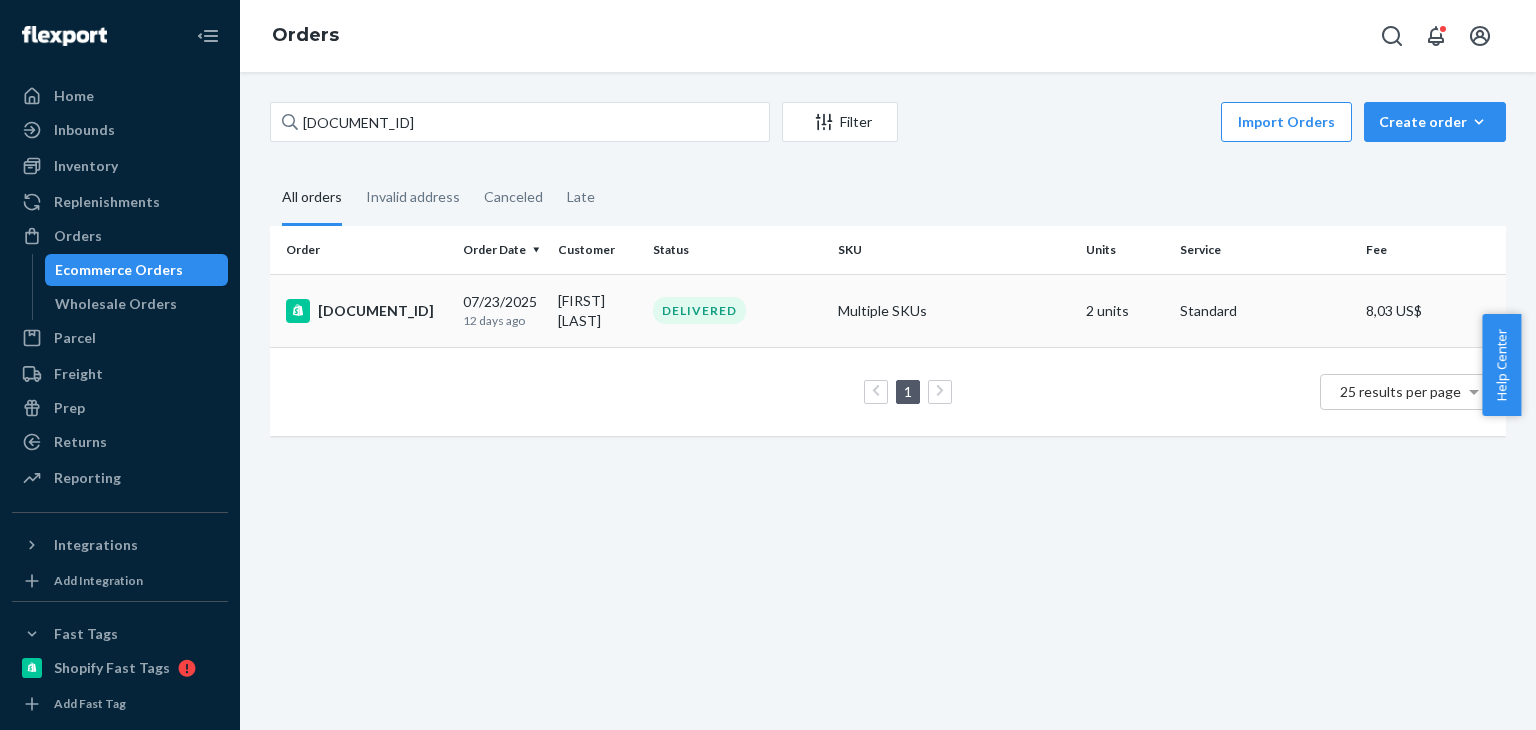 click on "[DOCUMENT_ID]" at bounding box center [366, 311] 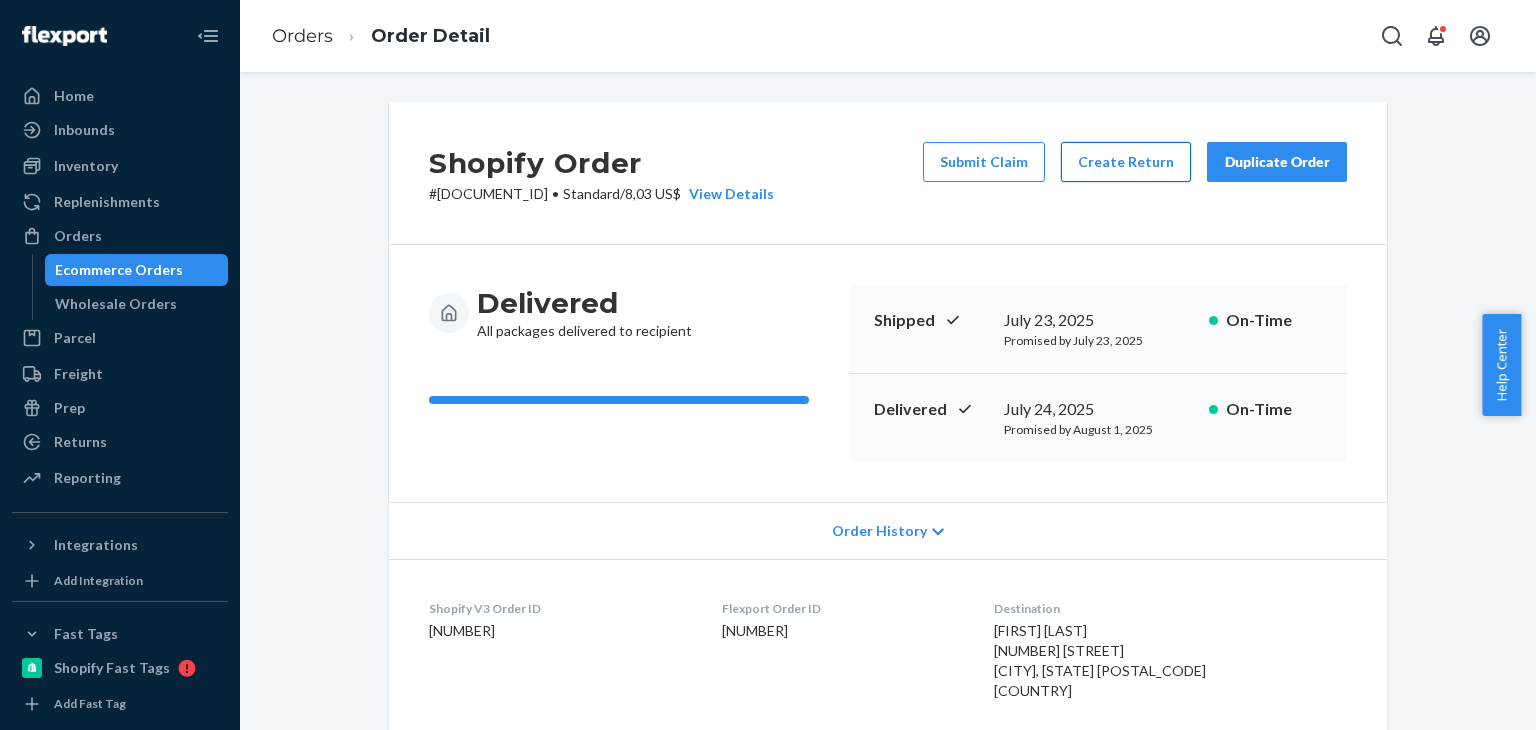 click on "Create Return" at bounding box center (1126, 162) 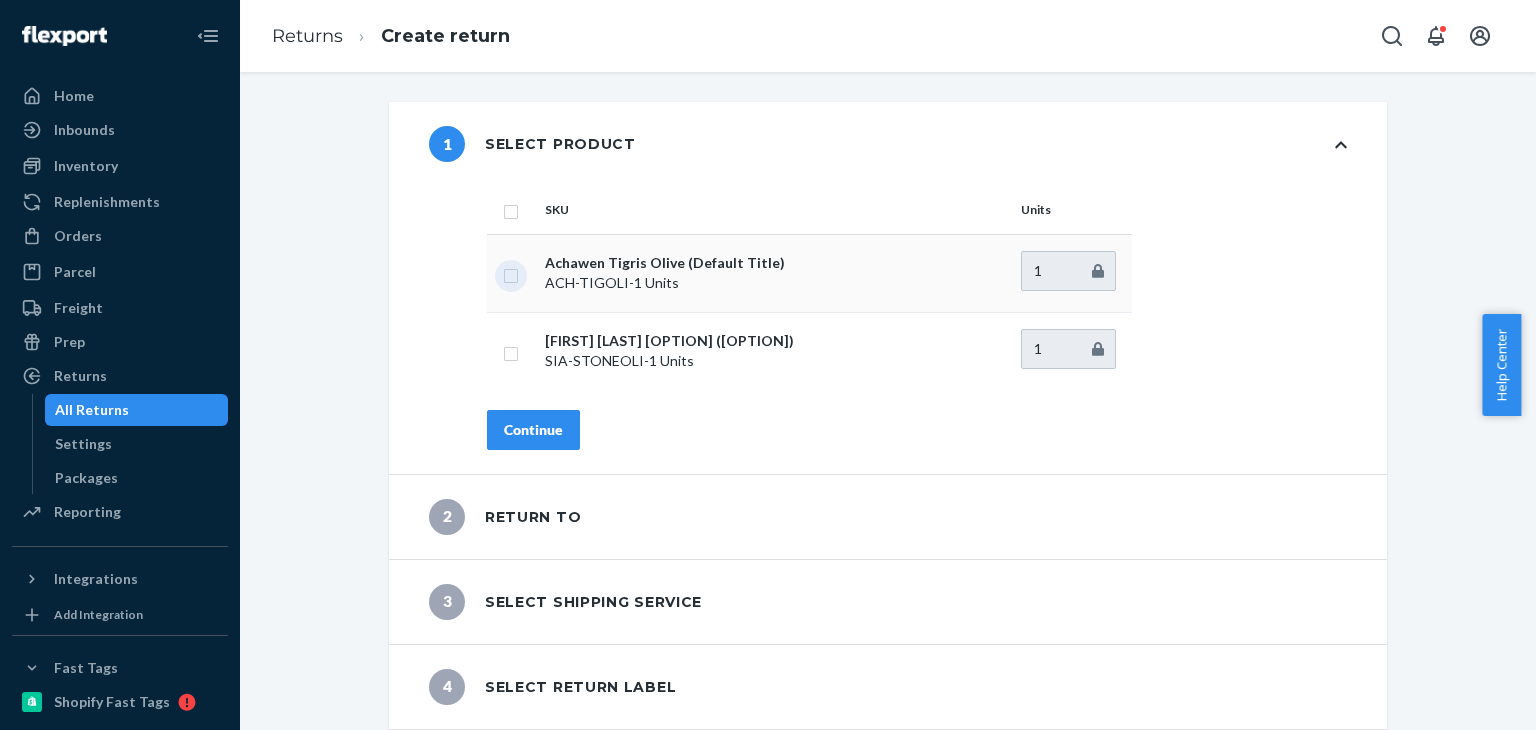 click at bounding box center [511, 273] 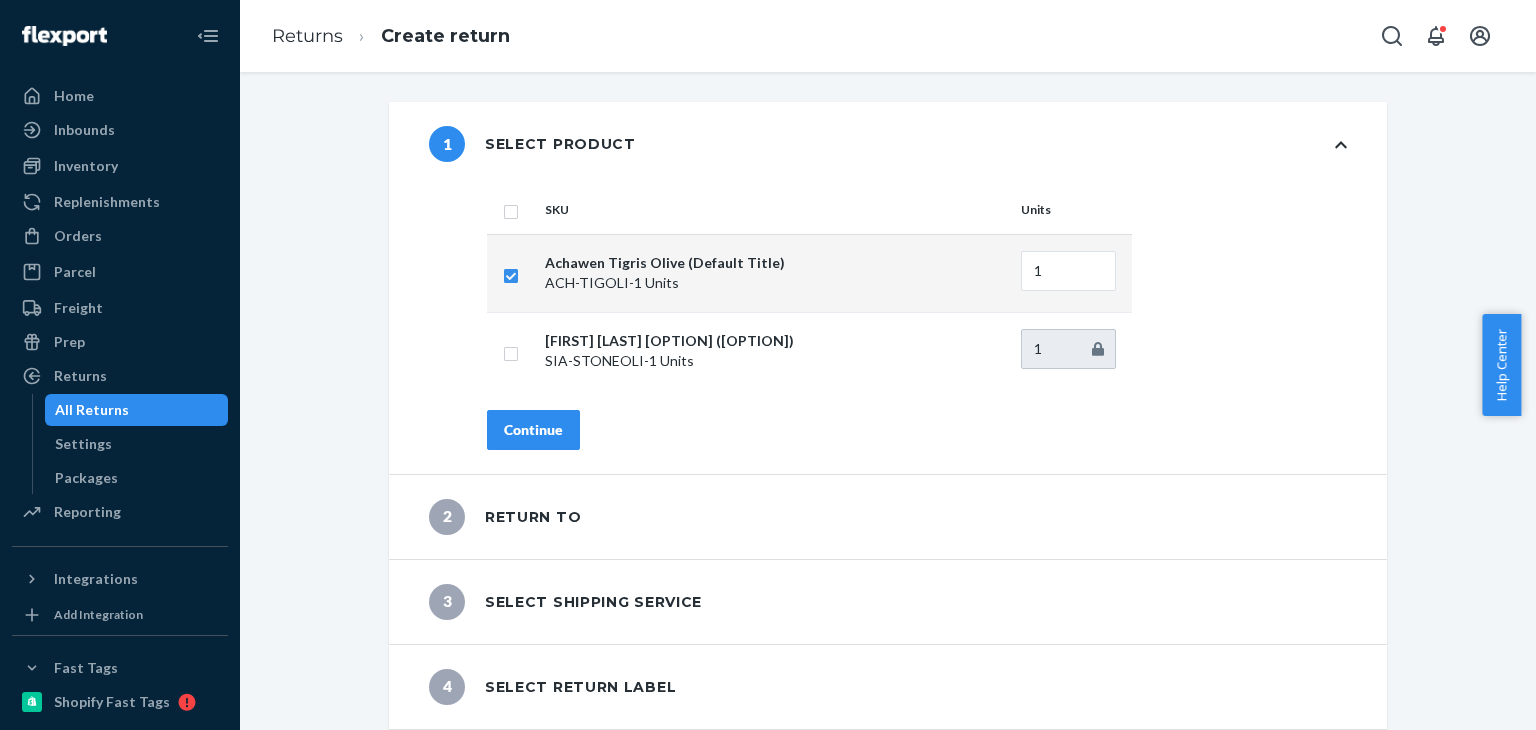 click on "Continue" at bounding box center (533, 430) 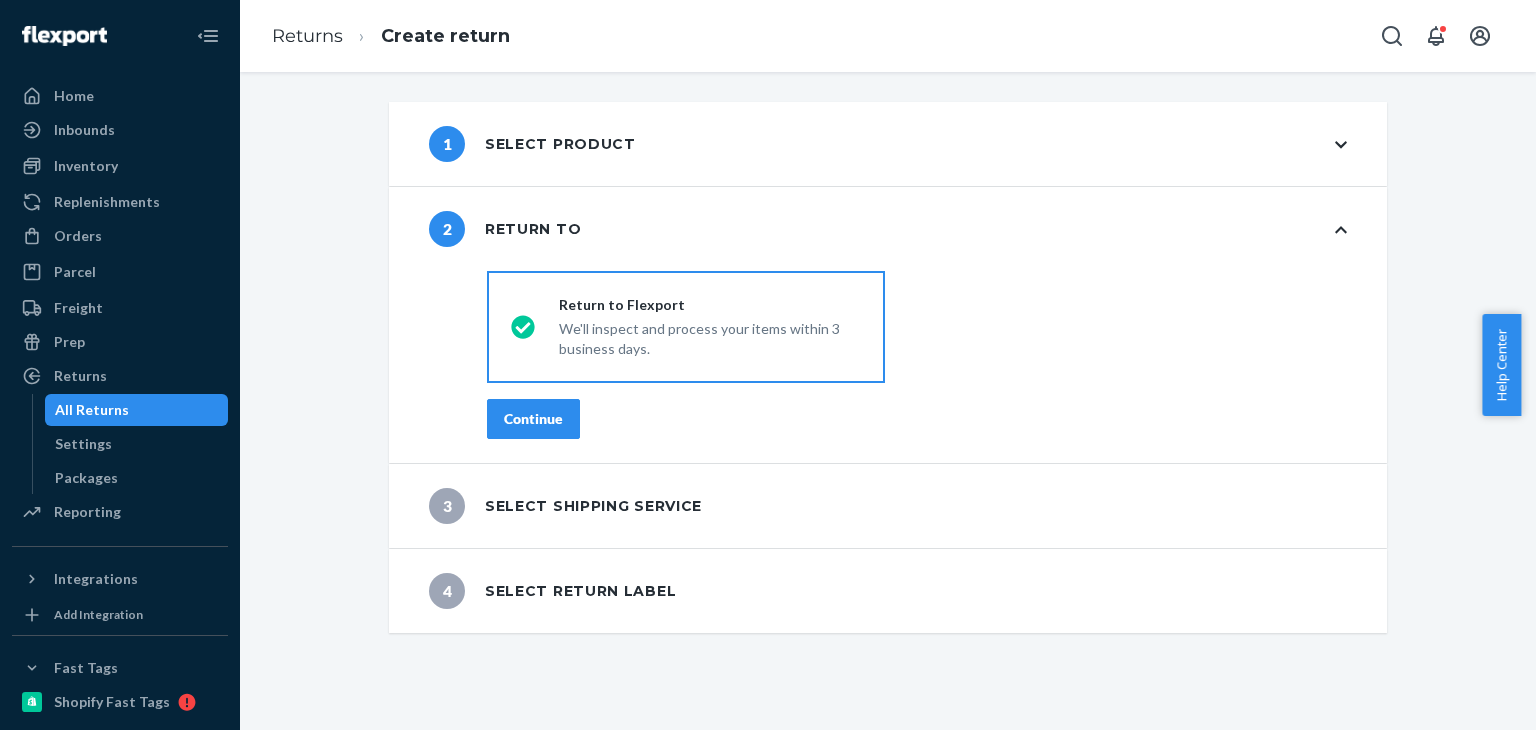click on "Continue" at bounding box center (533, 419) 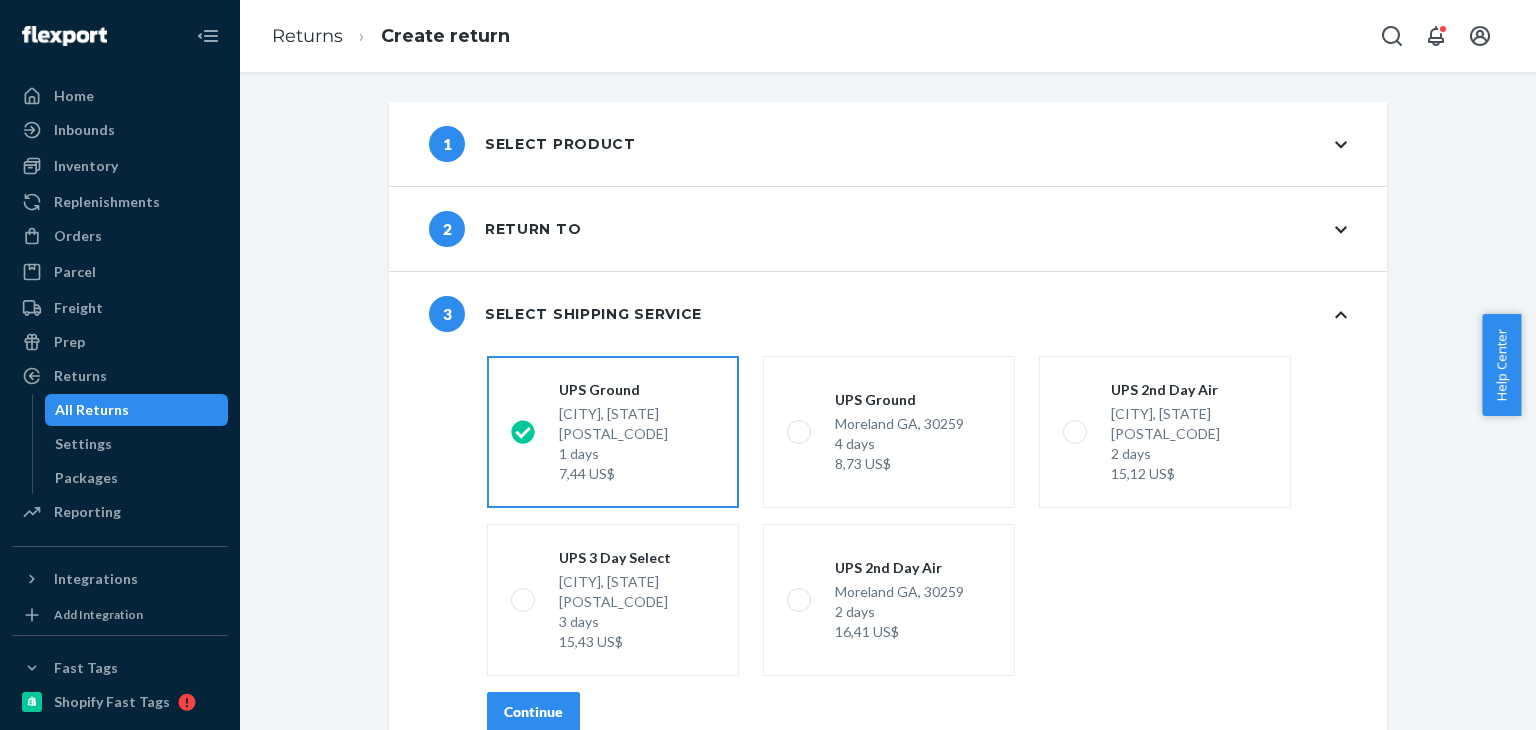 click on "Continue" at bounding box center (533, 712) 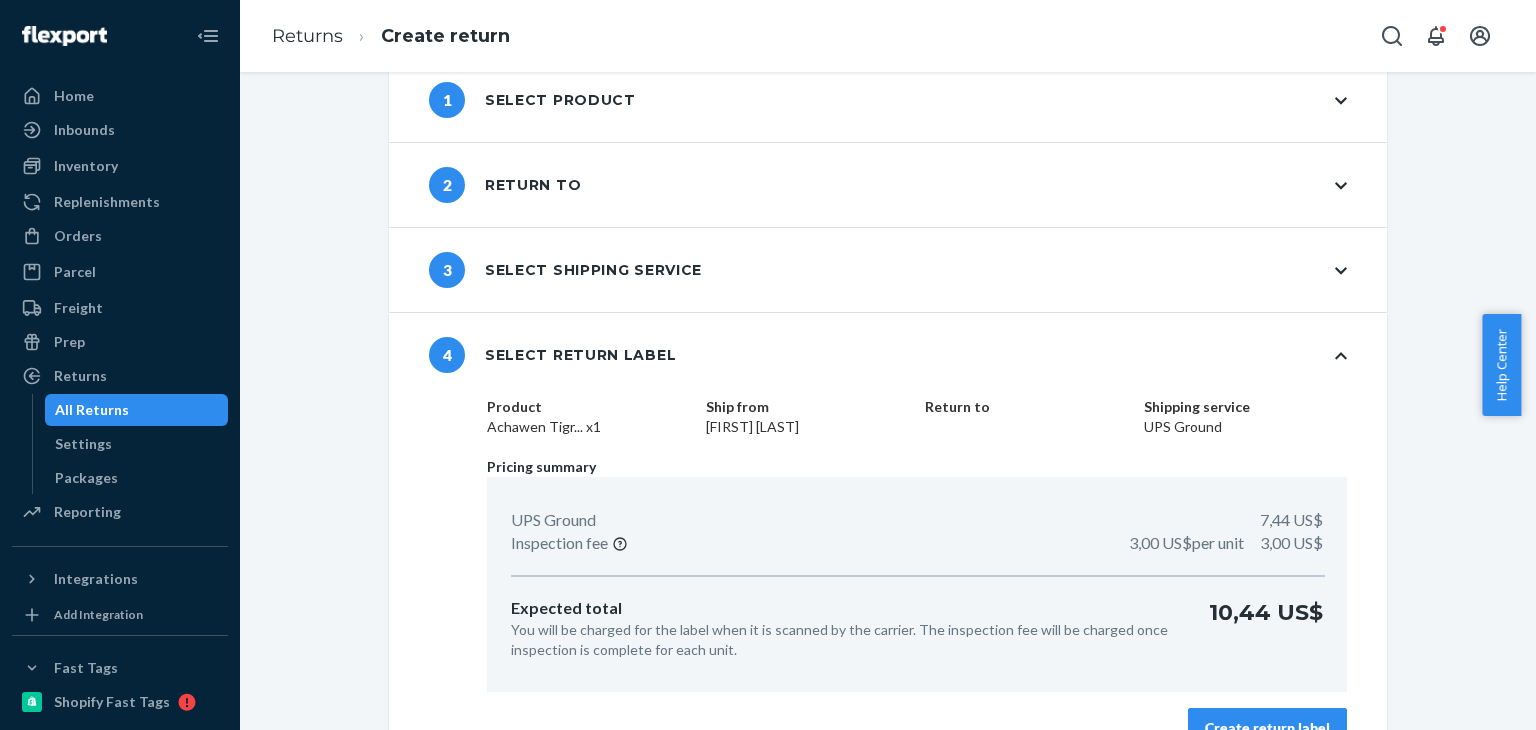 scroll, scrollTop: 85, scrollLeft: 0, axis: vertical 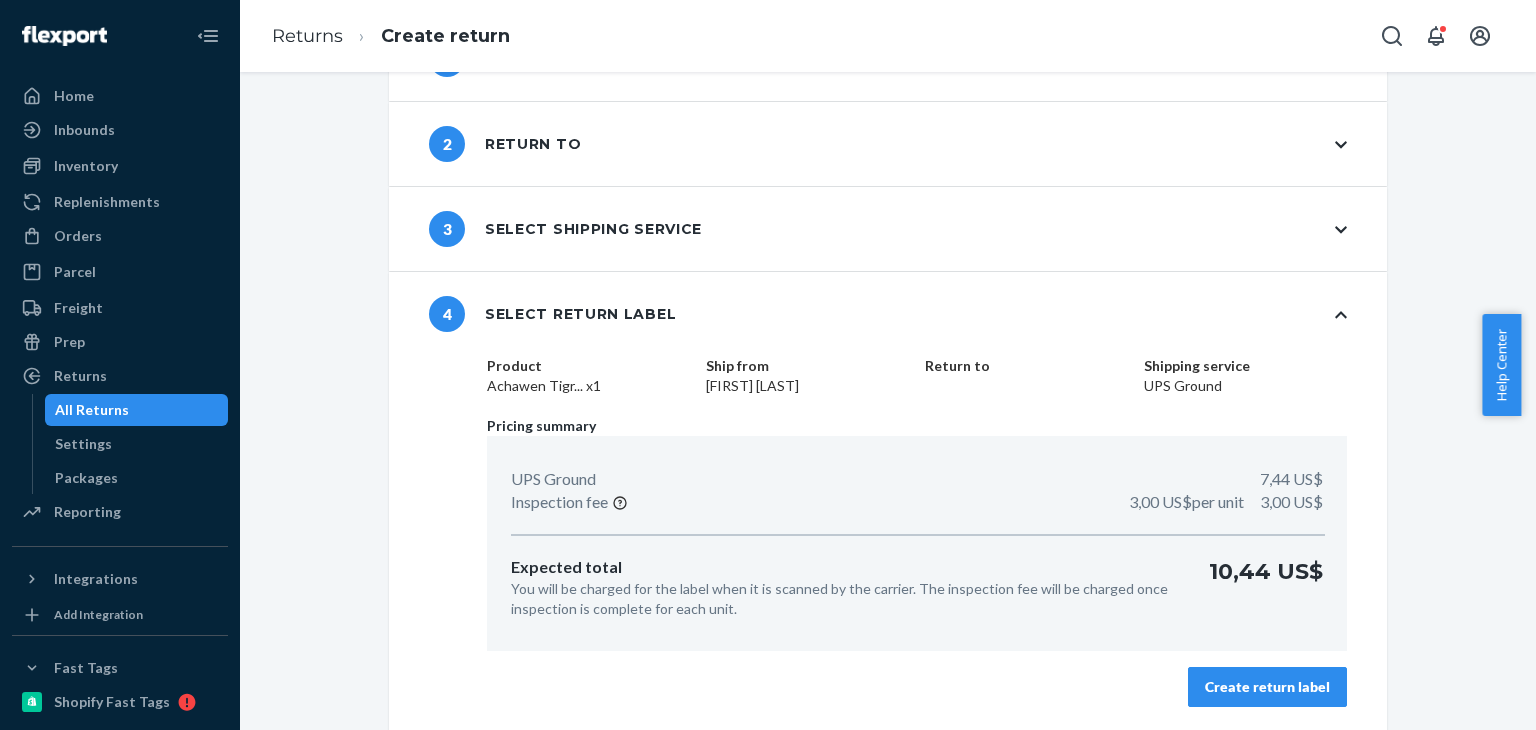 click on "Create return label" at bounding box center [1267, 687] 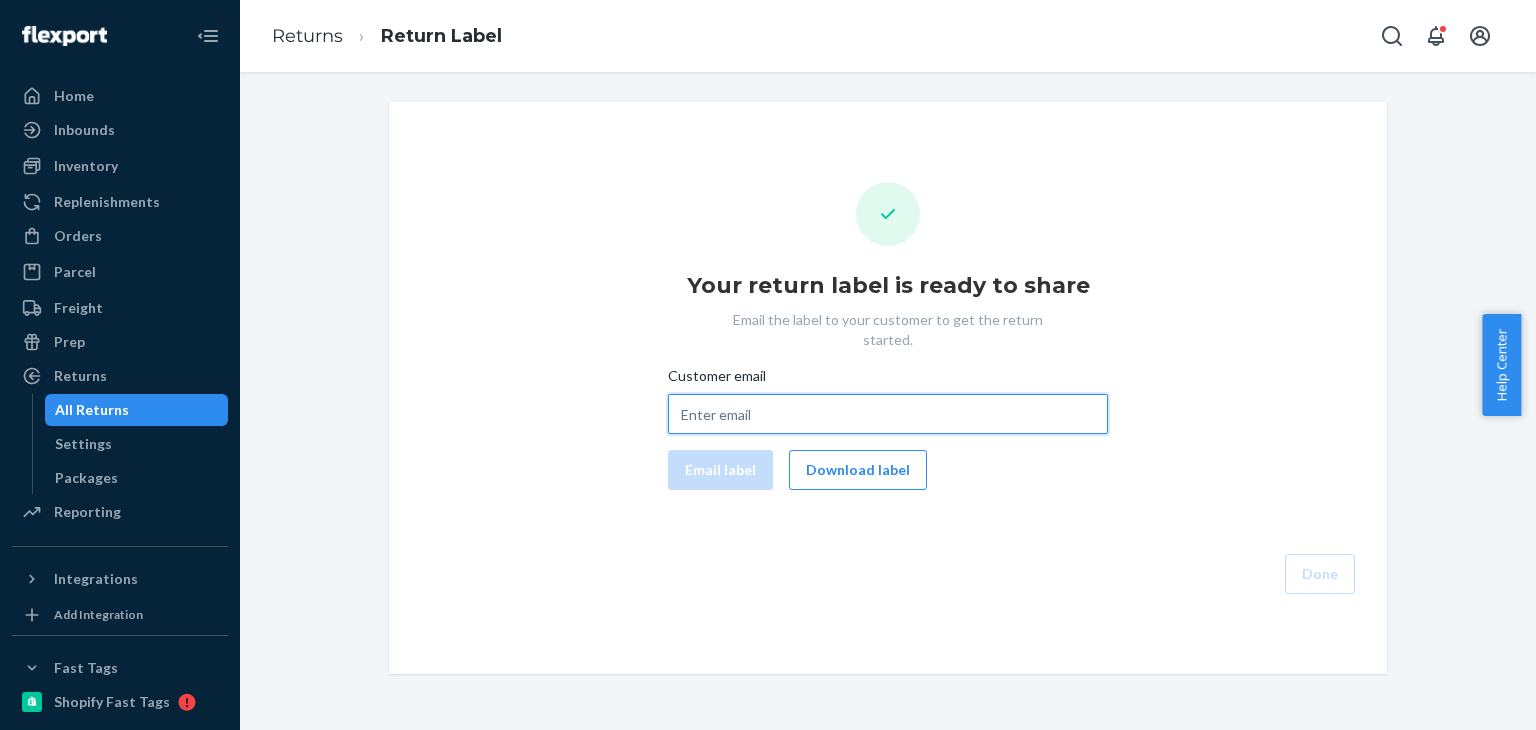 click on "Customer email" at bounding box center [888, 414] 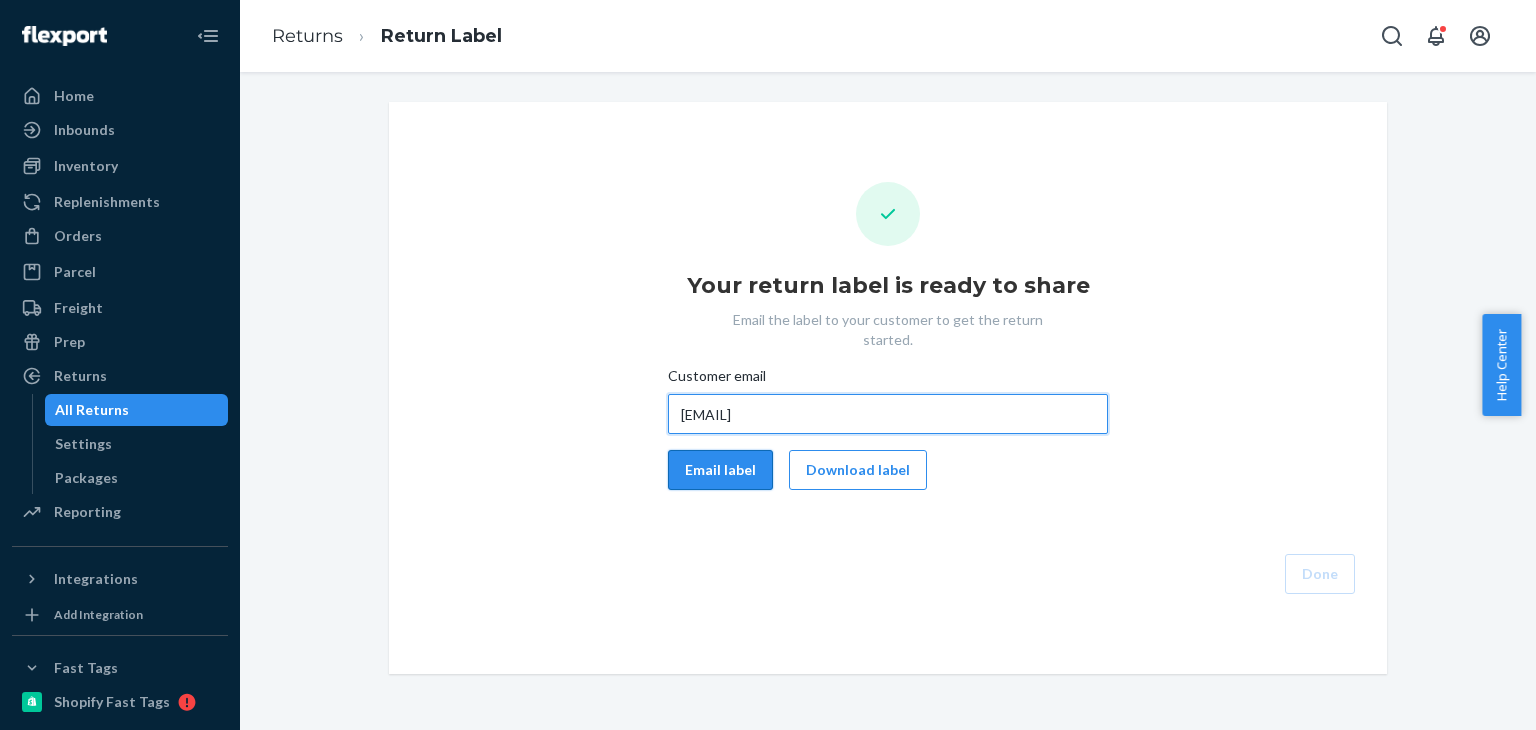 type on "[EMAIL]" 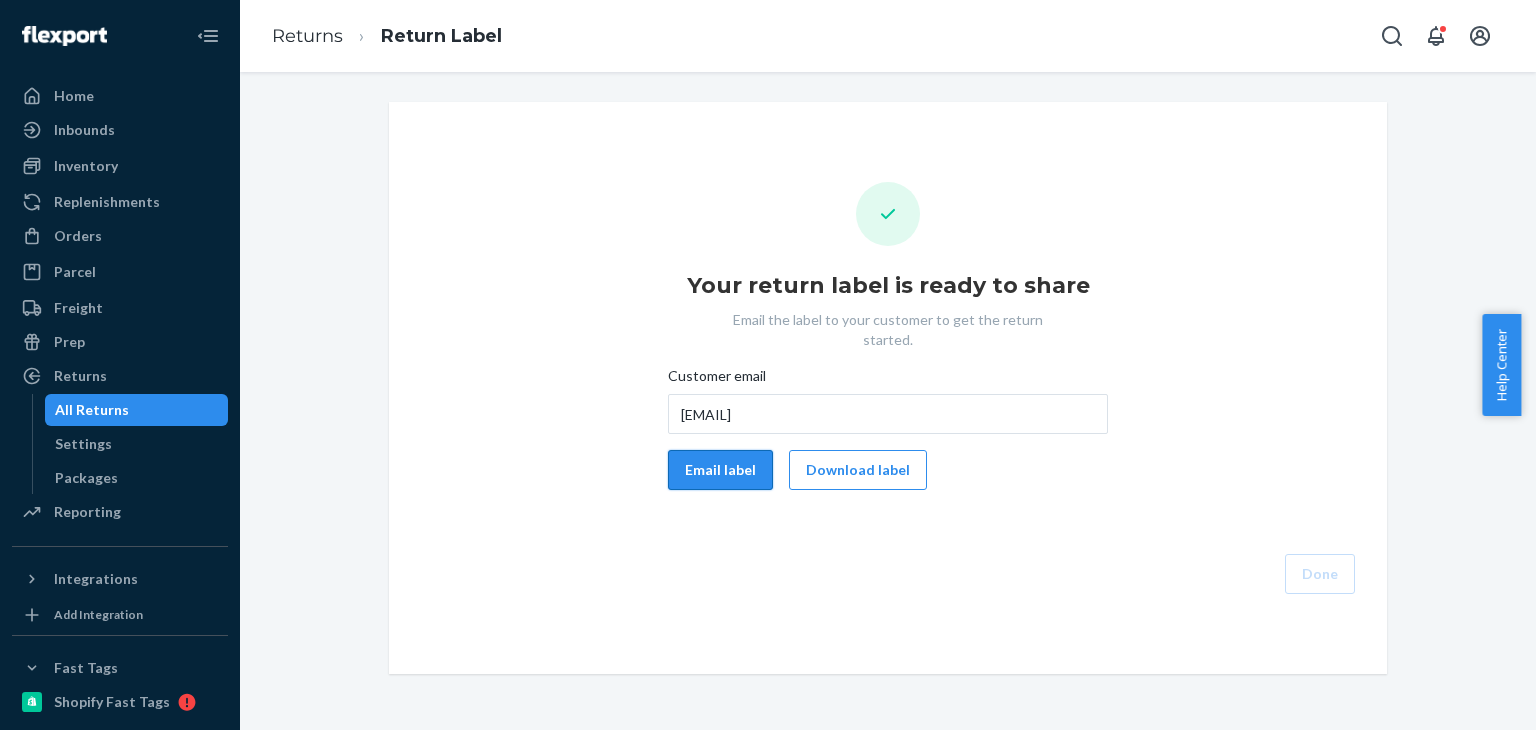 click on "Email label" at bounding box center (720, 470) 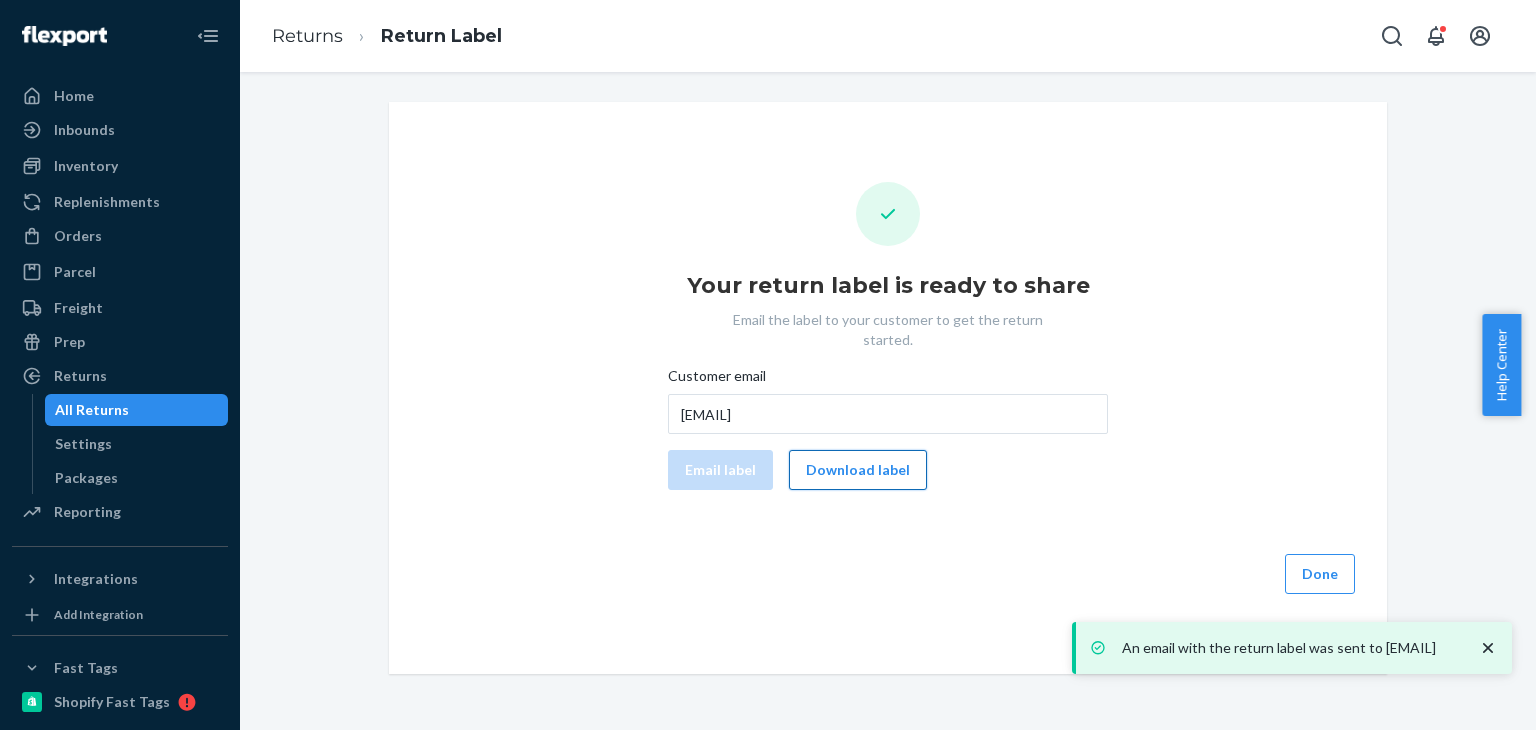 click on "Download label" at bounding box center (858, 470) 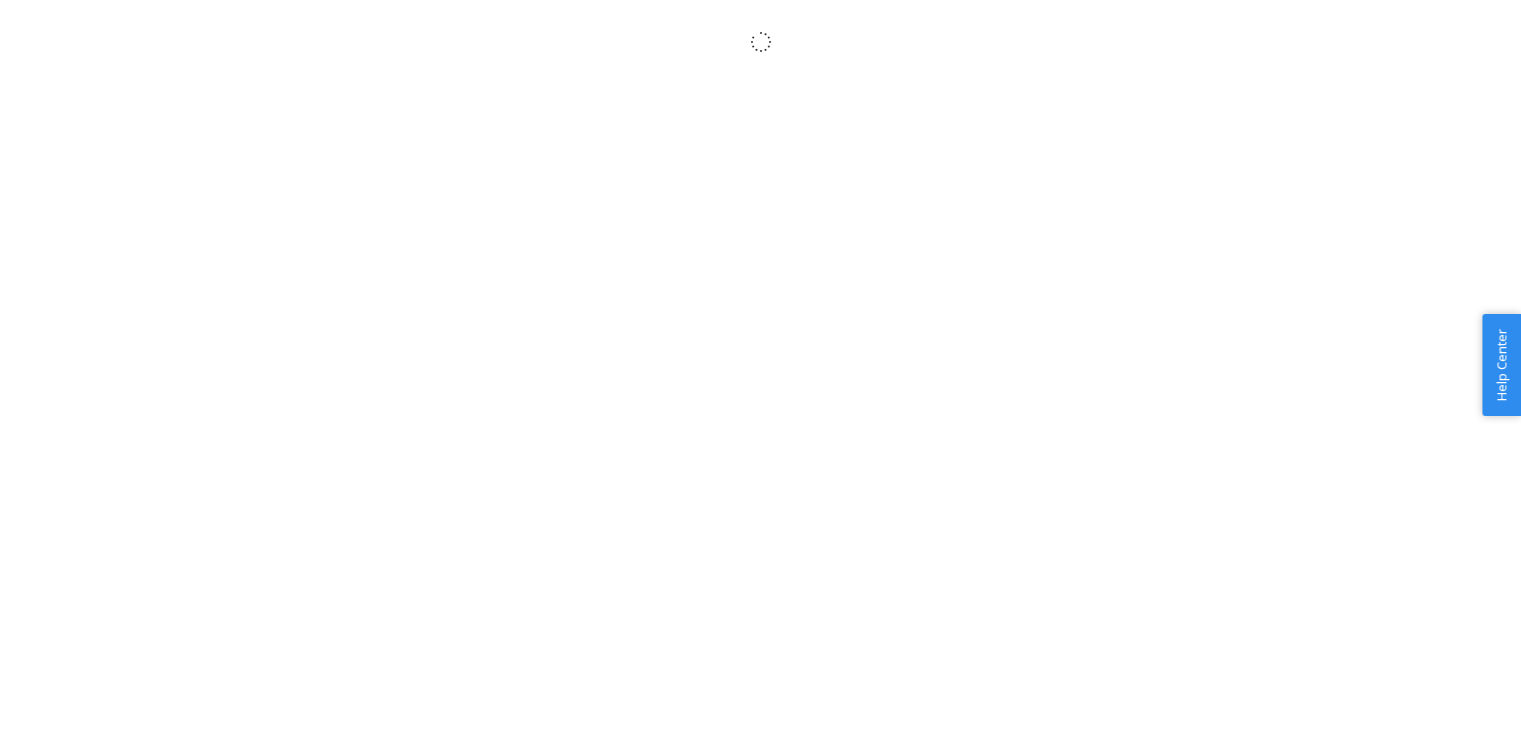 scroll, scrollTop: 0, scrollLeft: 0, axis: both 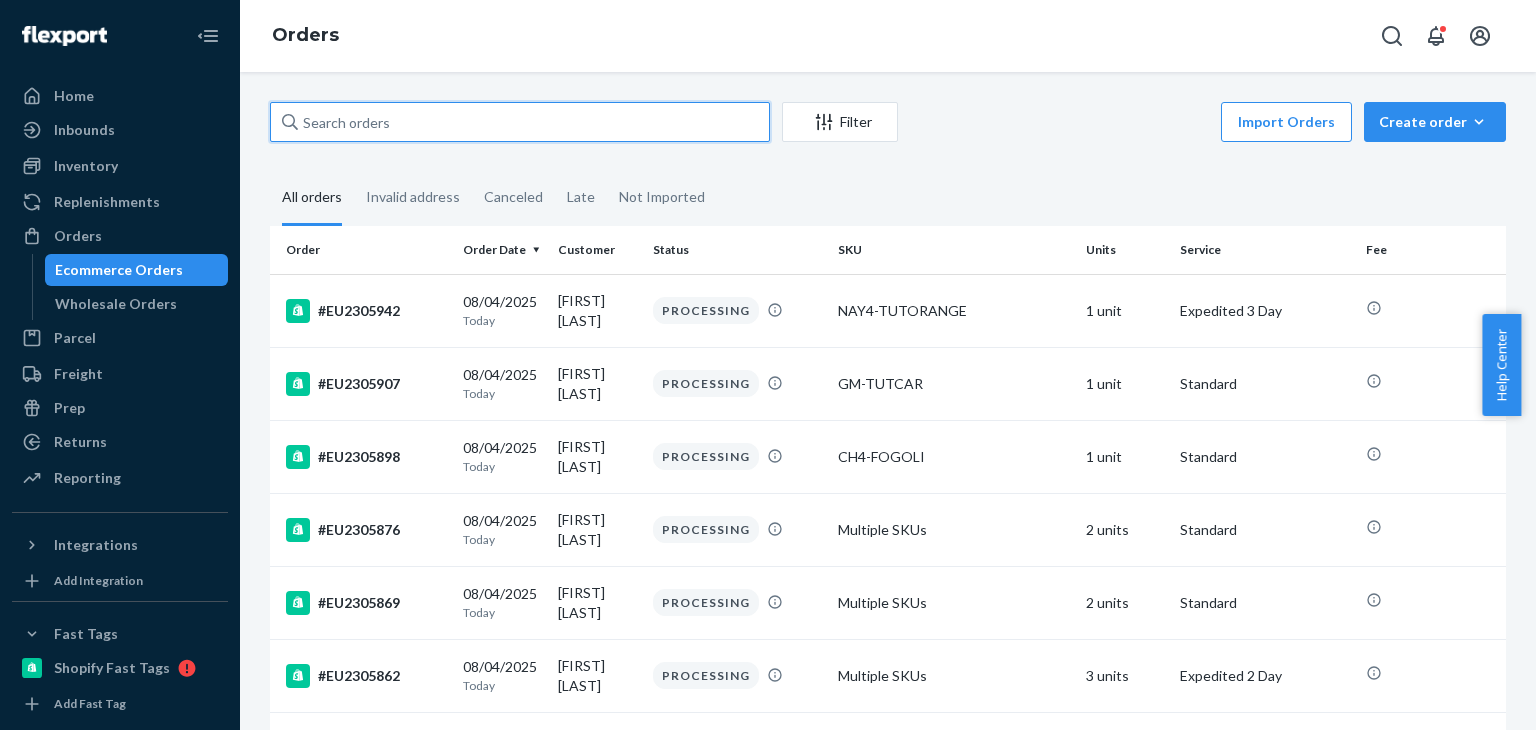 click at bounding box center [520, 122] 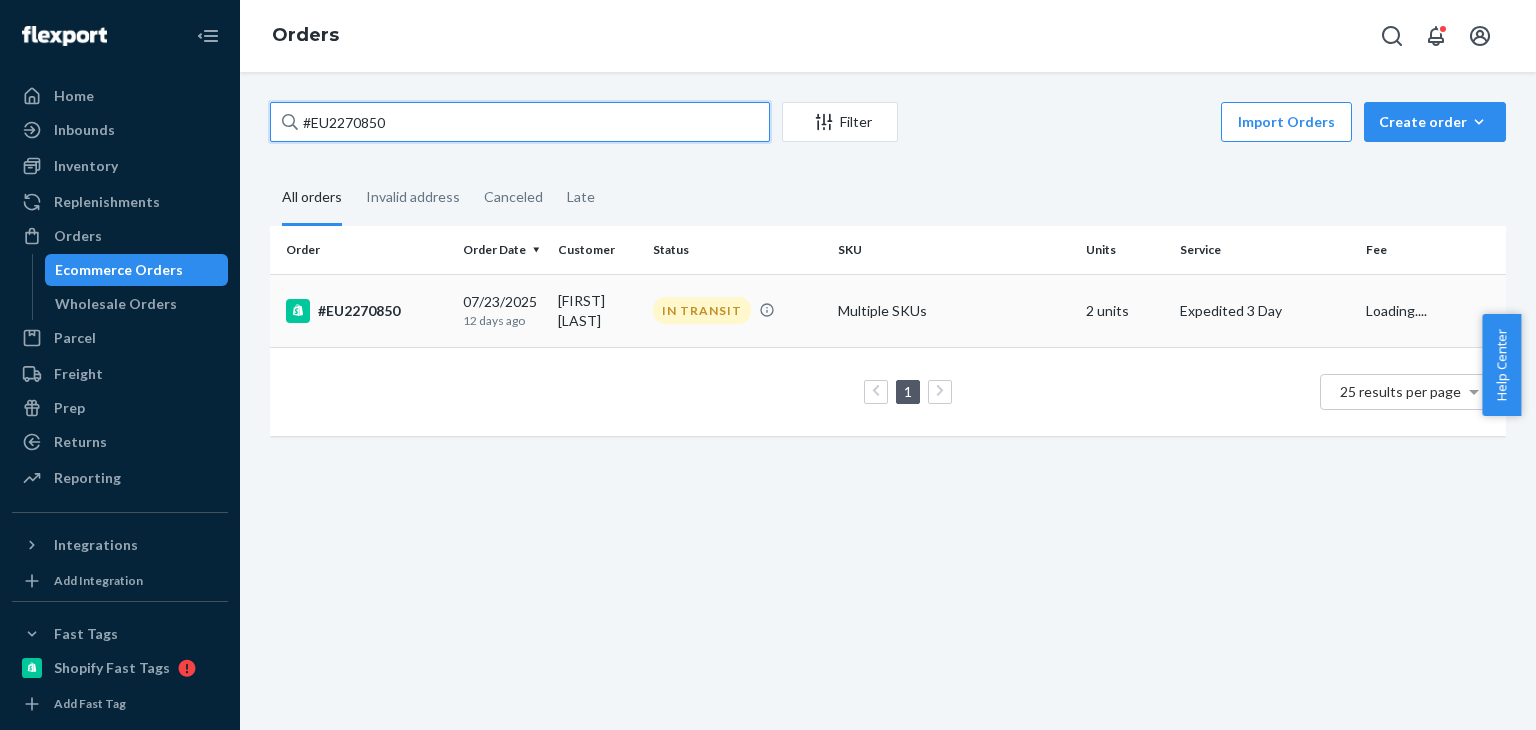 type on "#EU2270850" 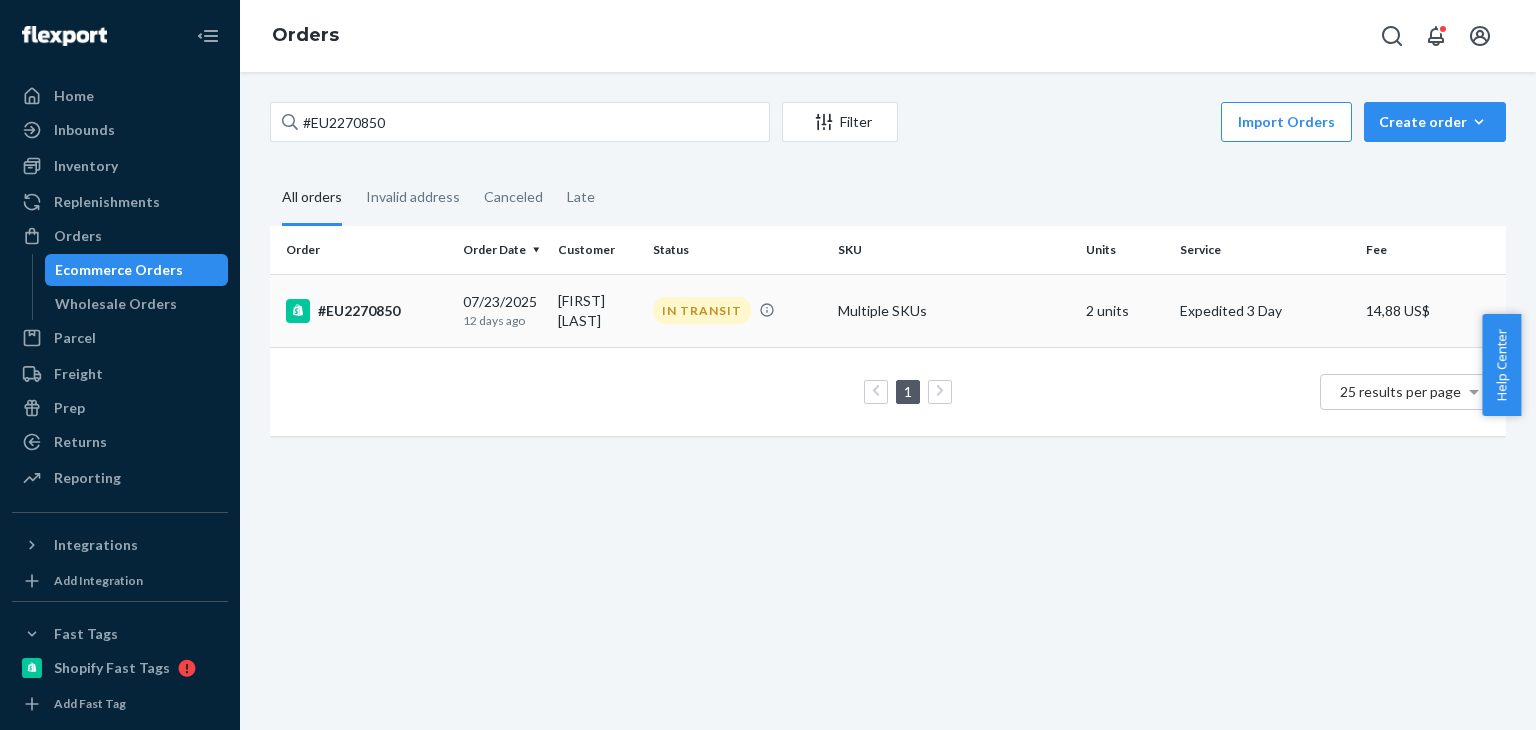 click on "#EU2270850" at bounding box center [362, 310] 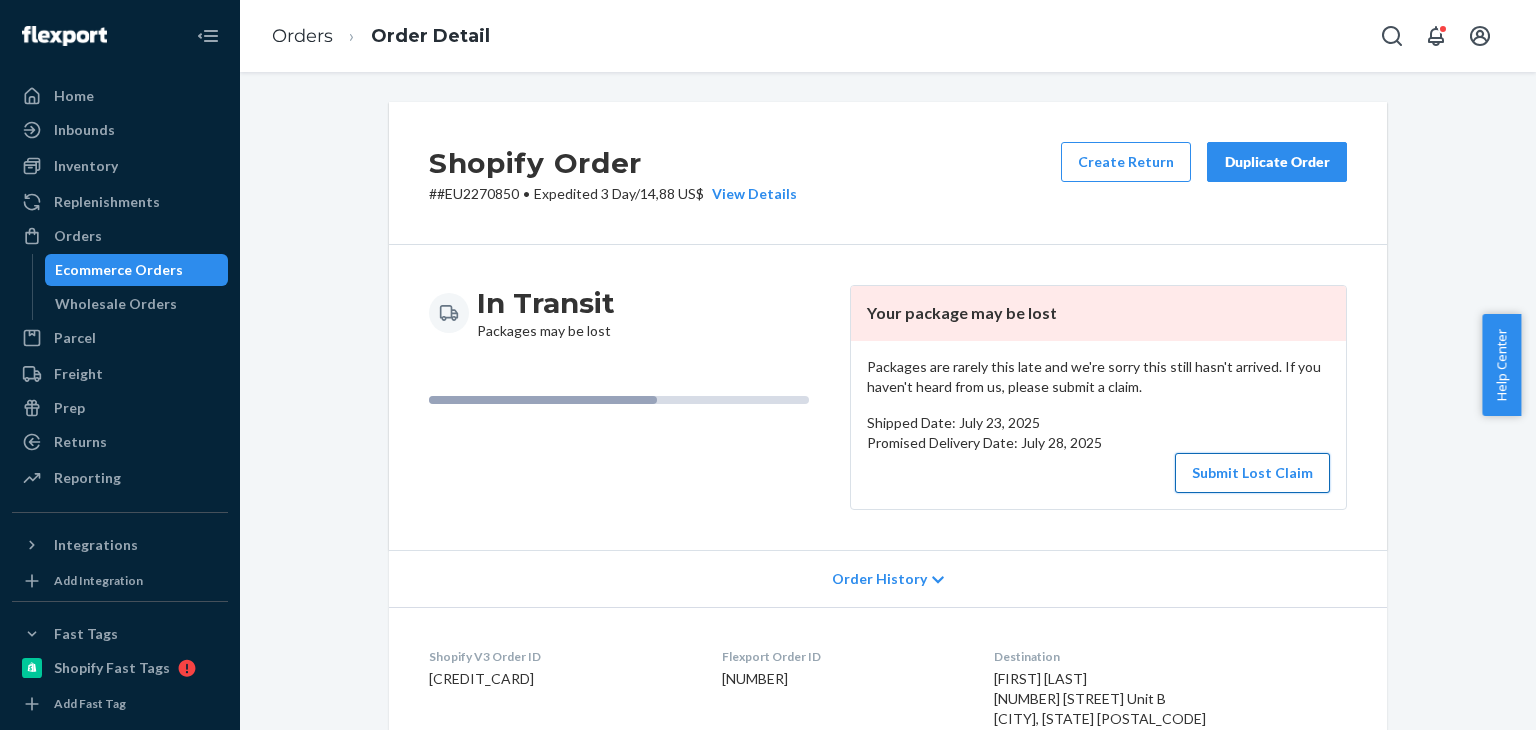 click on "Submit Lost Claim" at bounding box center [1252, 473] 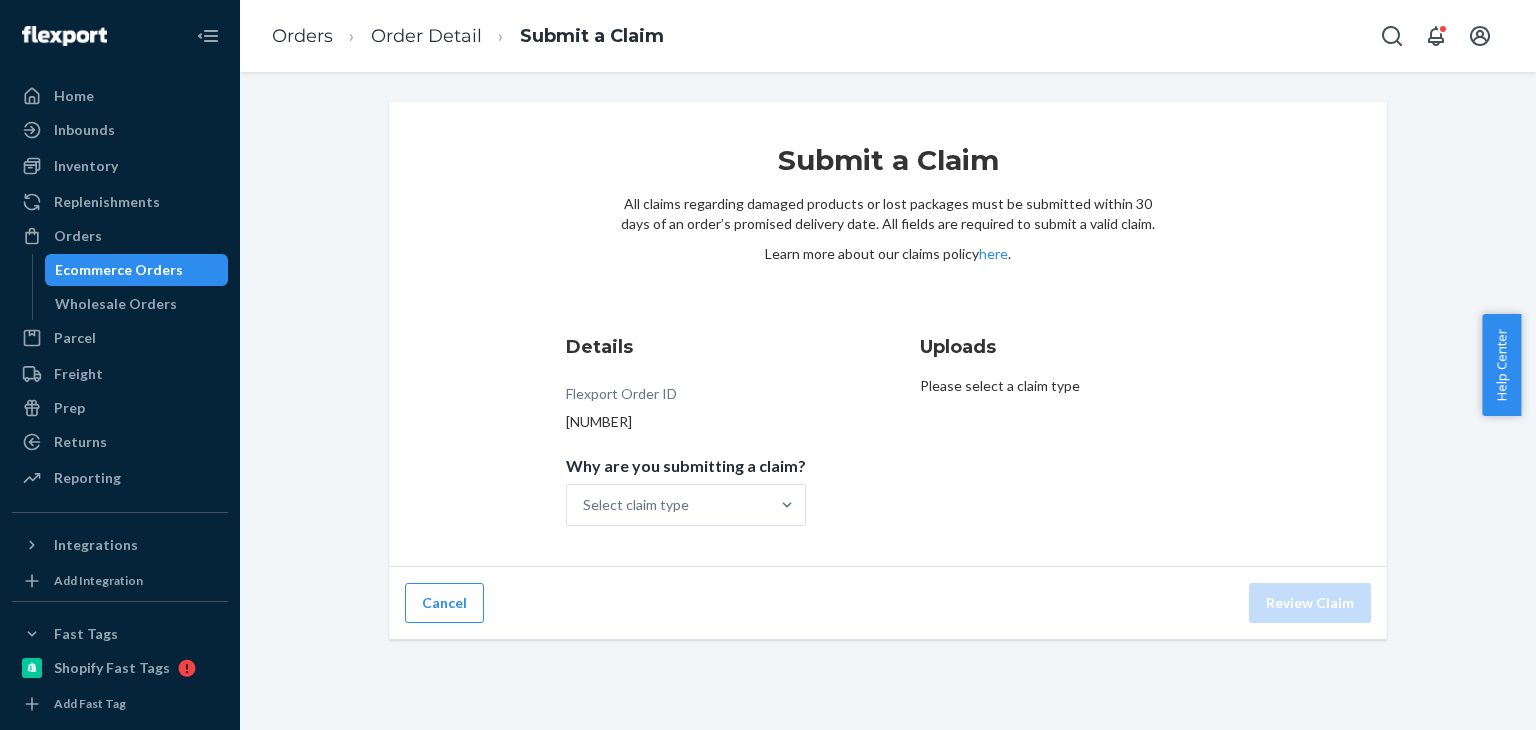 click on "Details Flexport Order ID 132941933 Why are you submitting a claim? Select claim type" at bounding box center (711, 430) 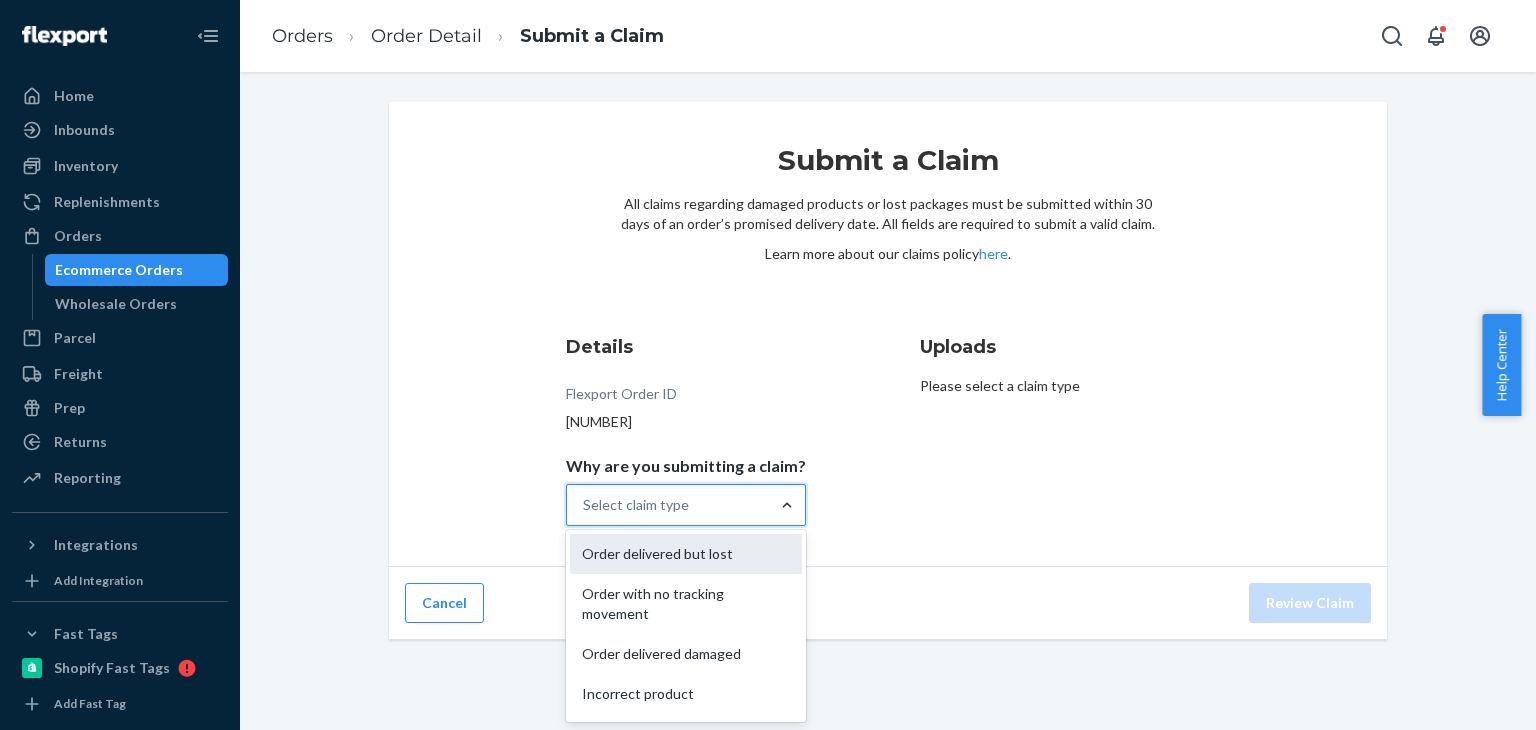 click on "Order delivered but lost" at bounding box center [686, 554] 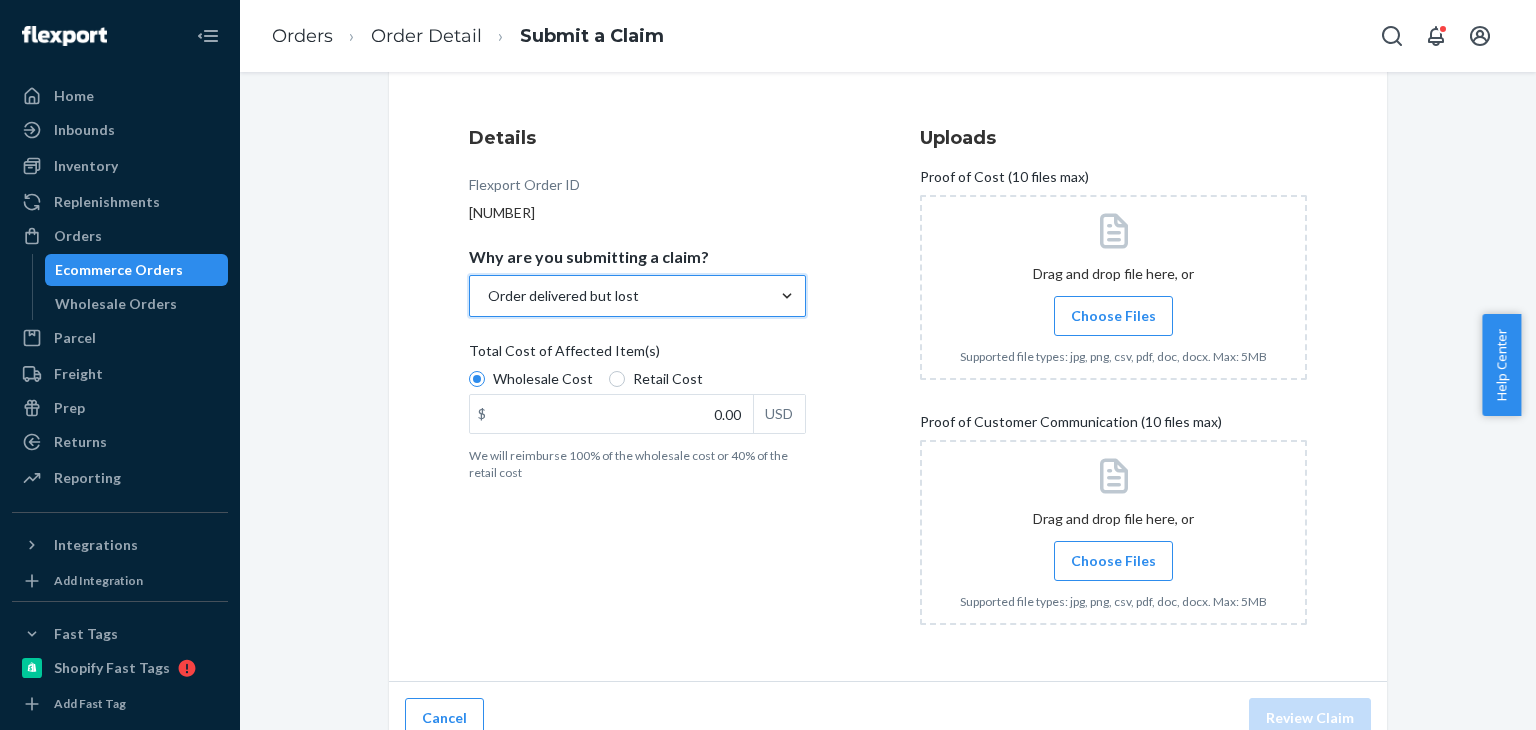 scroll, scrollTop: 234, scrollLeft: 0, axis: vertical 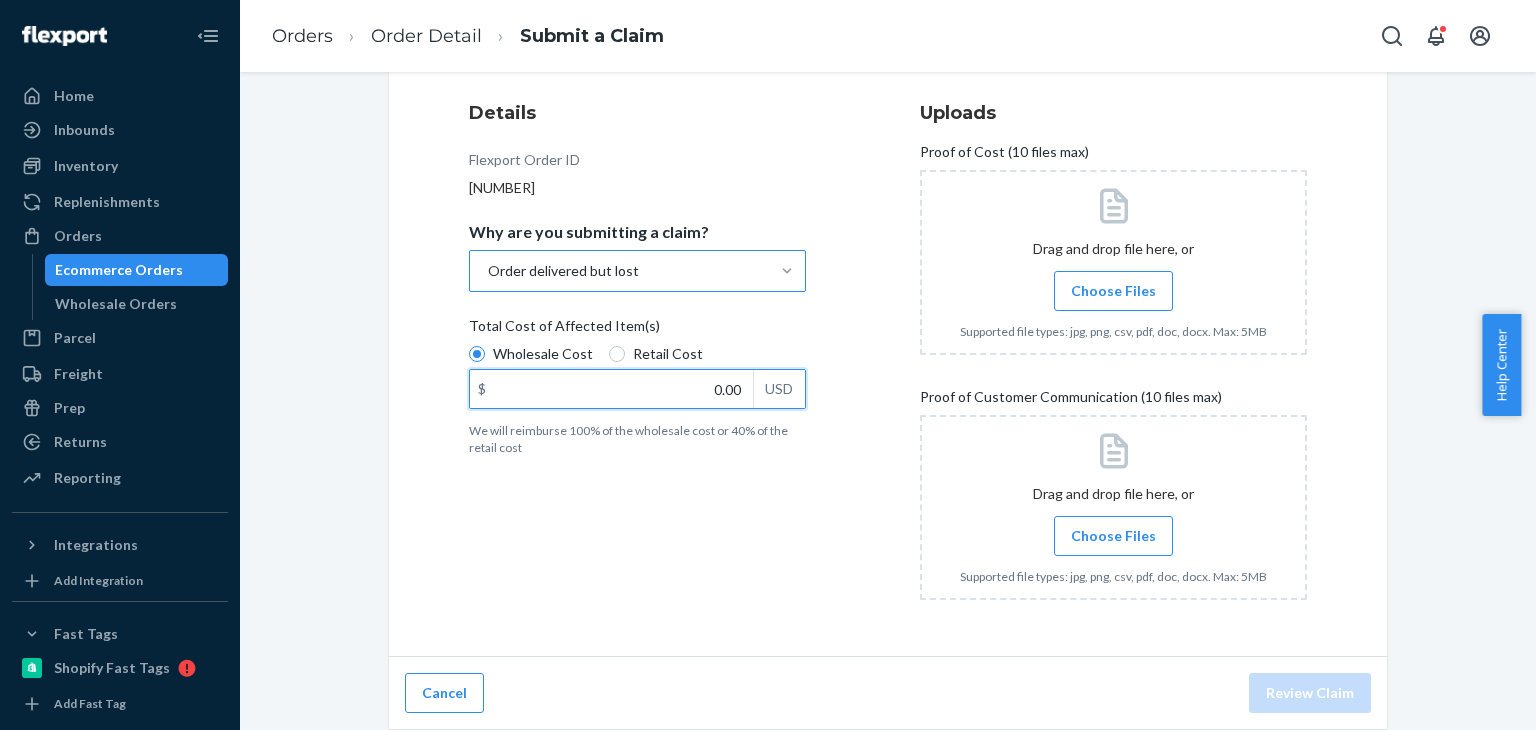 click on "0.00" at bounding box center [611, 389] 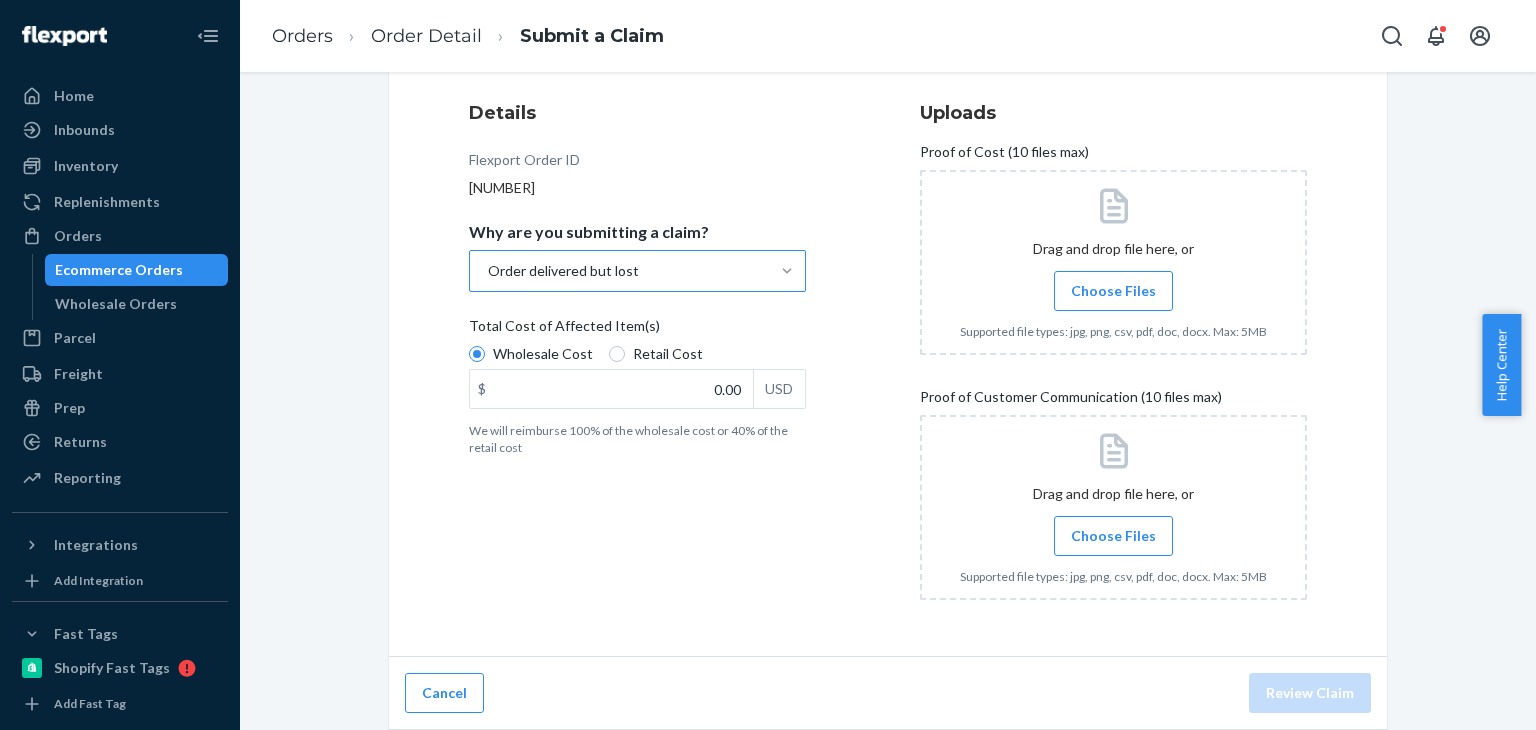click on "Retail Cost" at bounding box center (668, 354) 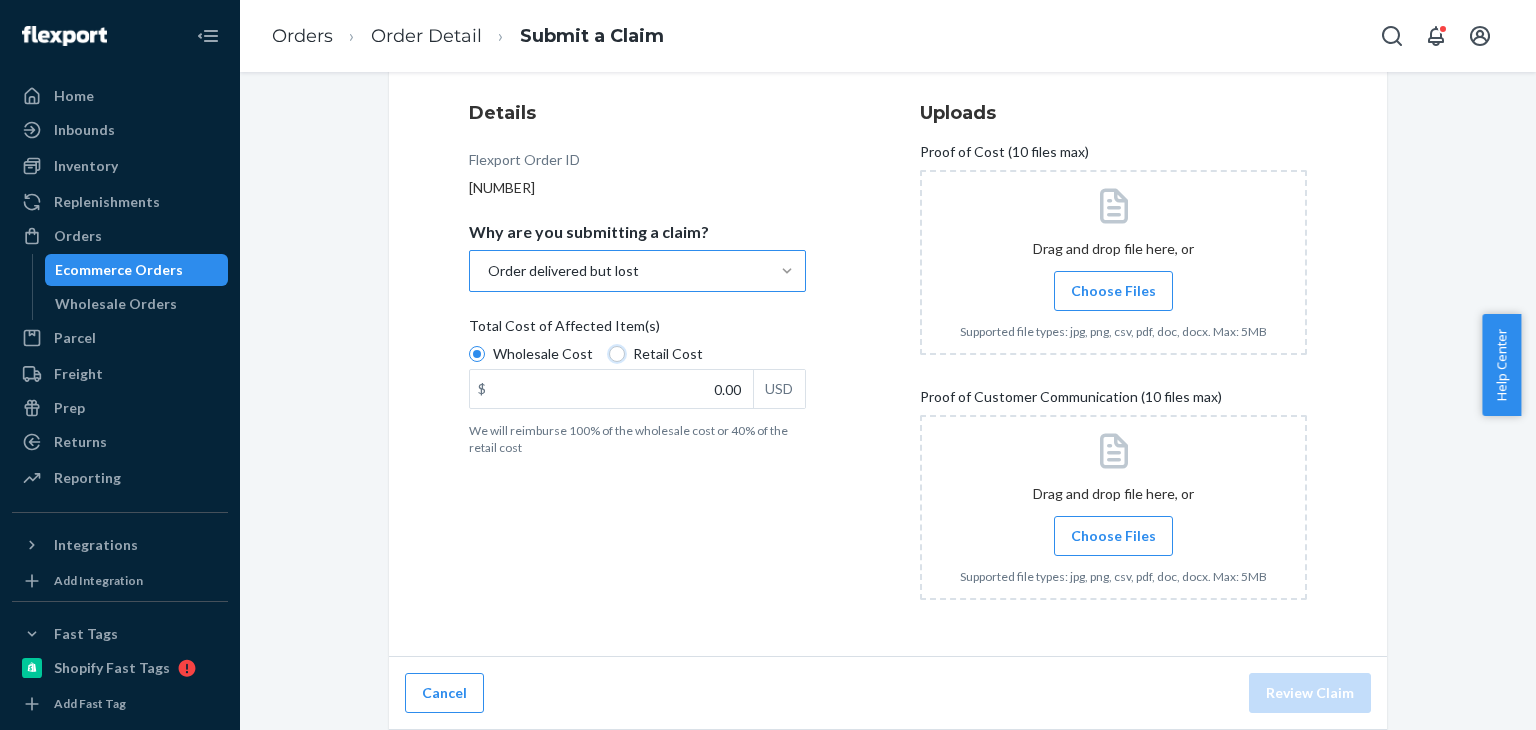 click on "Retail Cost" at bounding box center (617, 354) 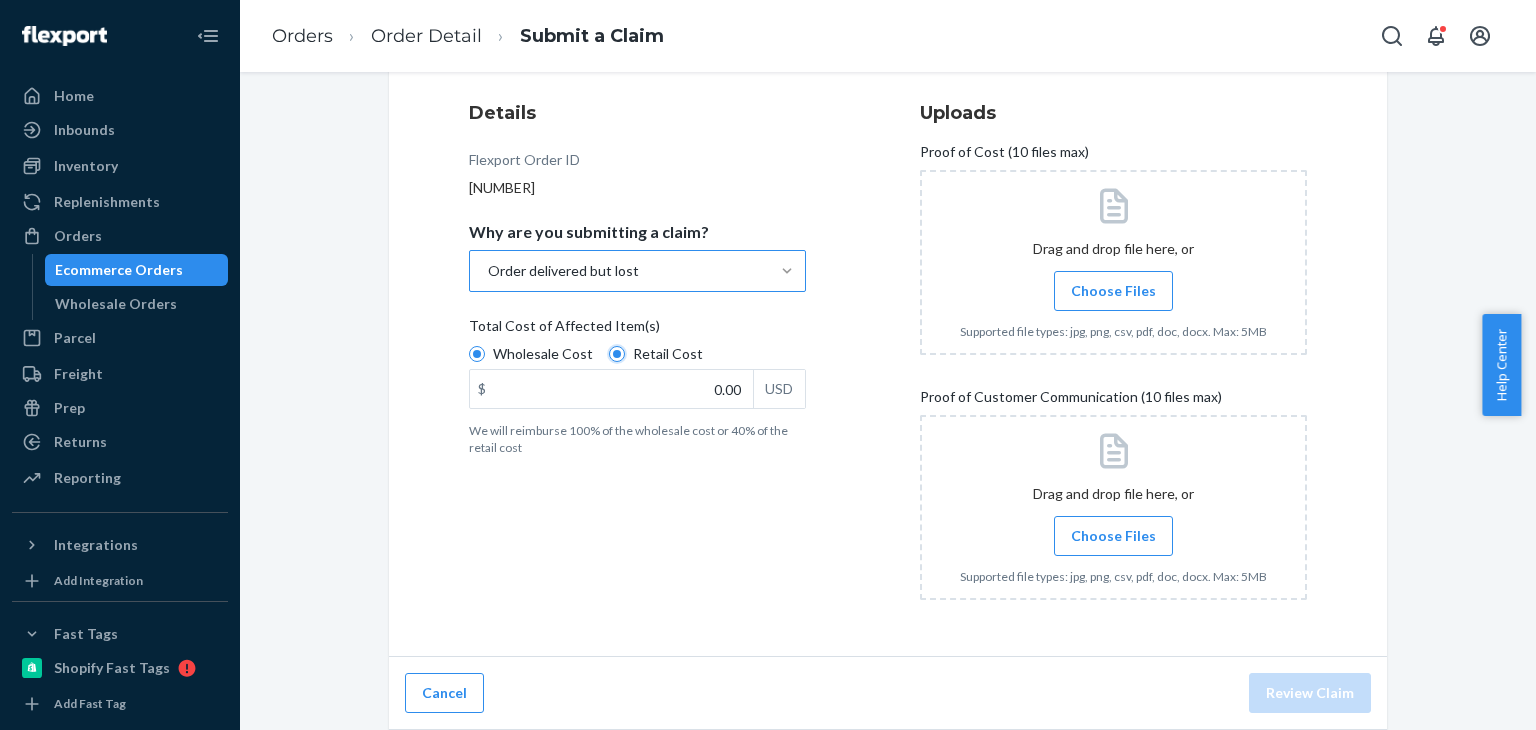 radio on "true" 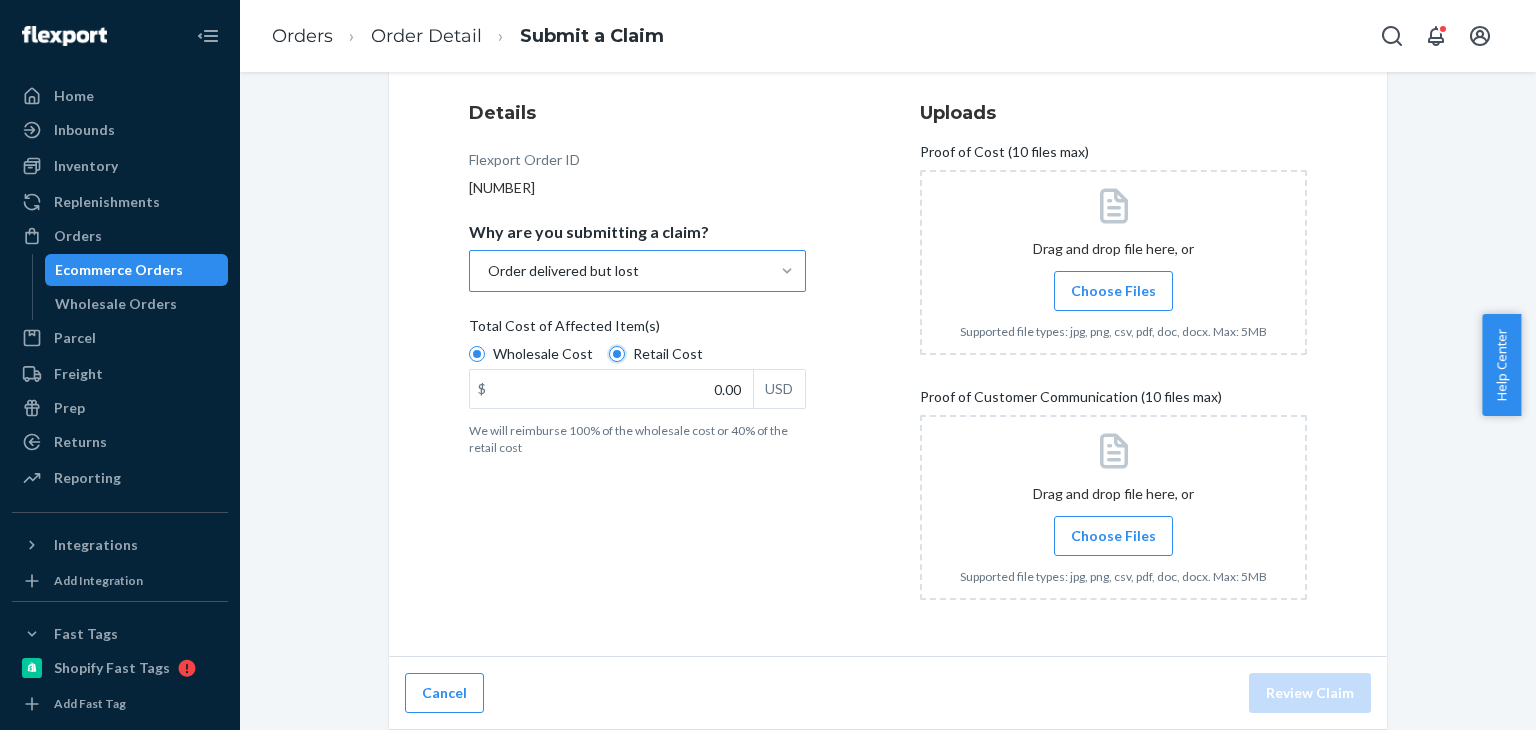 radio on "false" 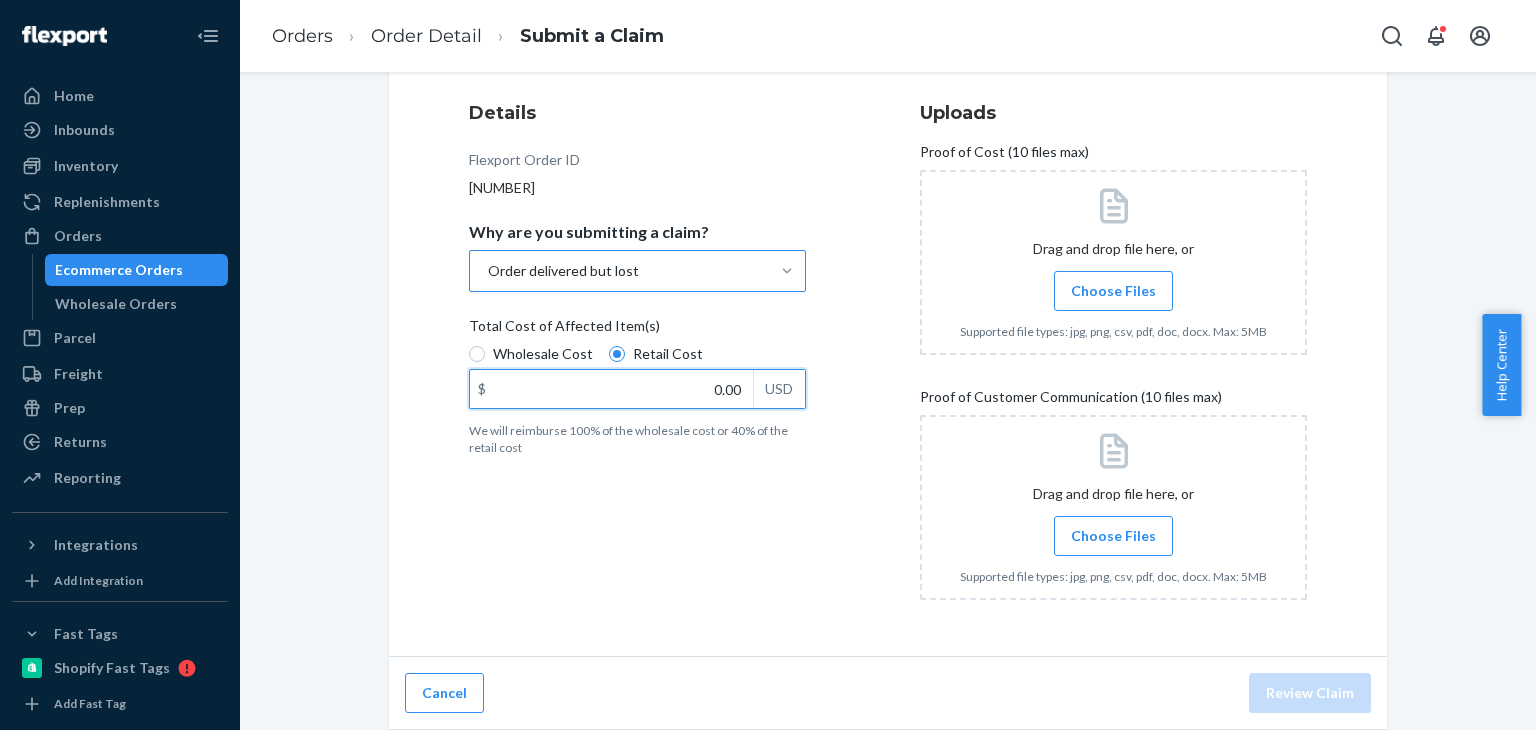 click on "0.00" at bounding box center (611, 389) 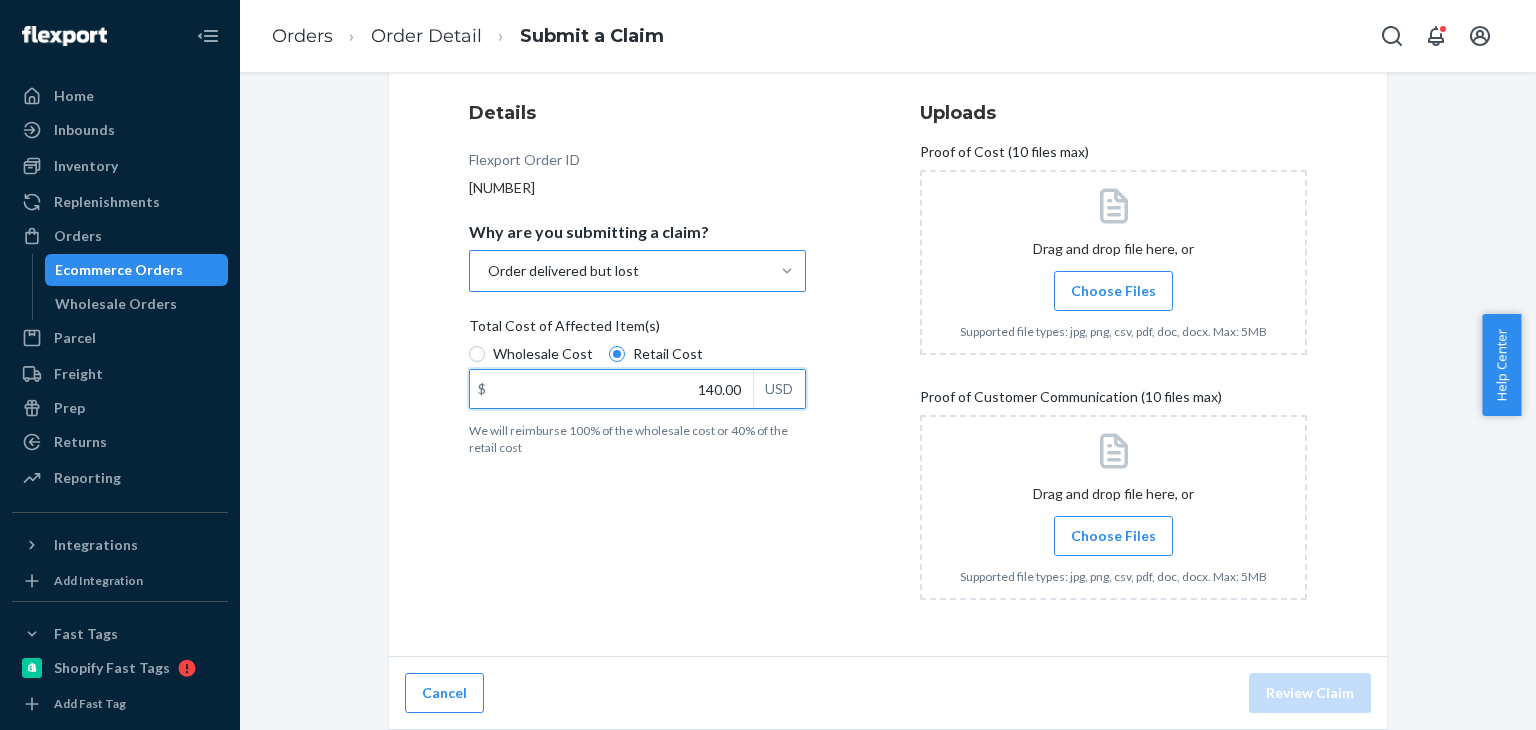 type on "140.00" 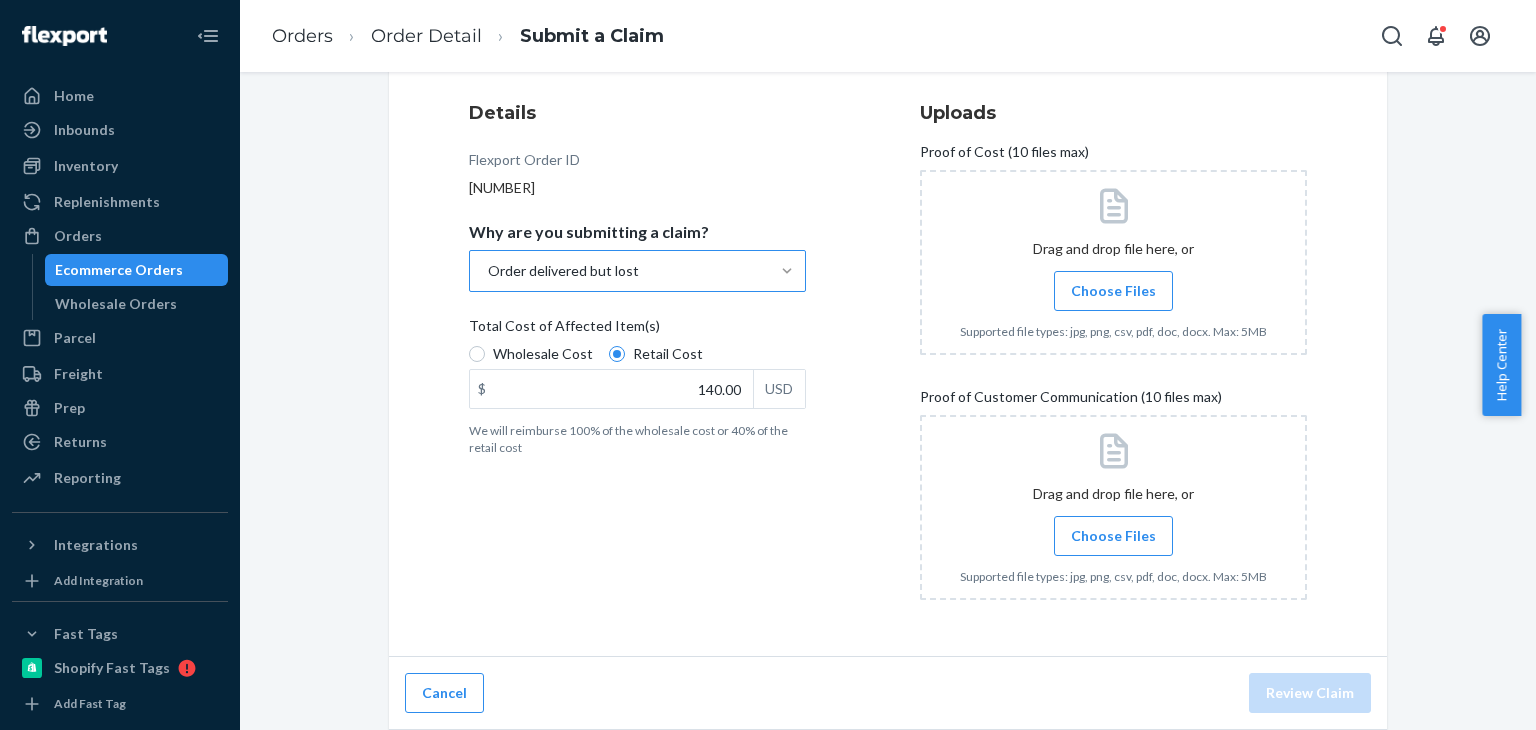 click at bounding box center [1113, 262] 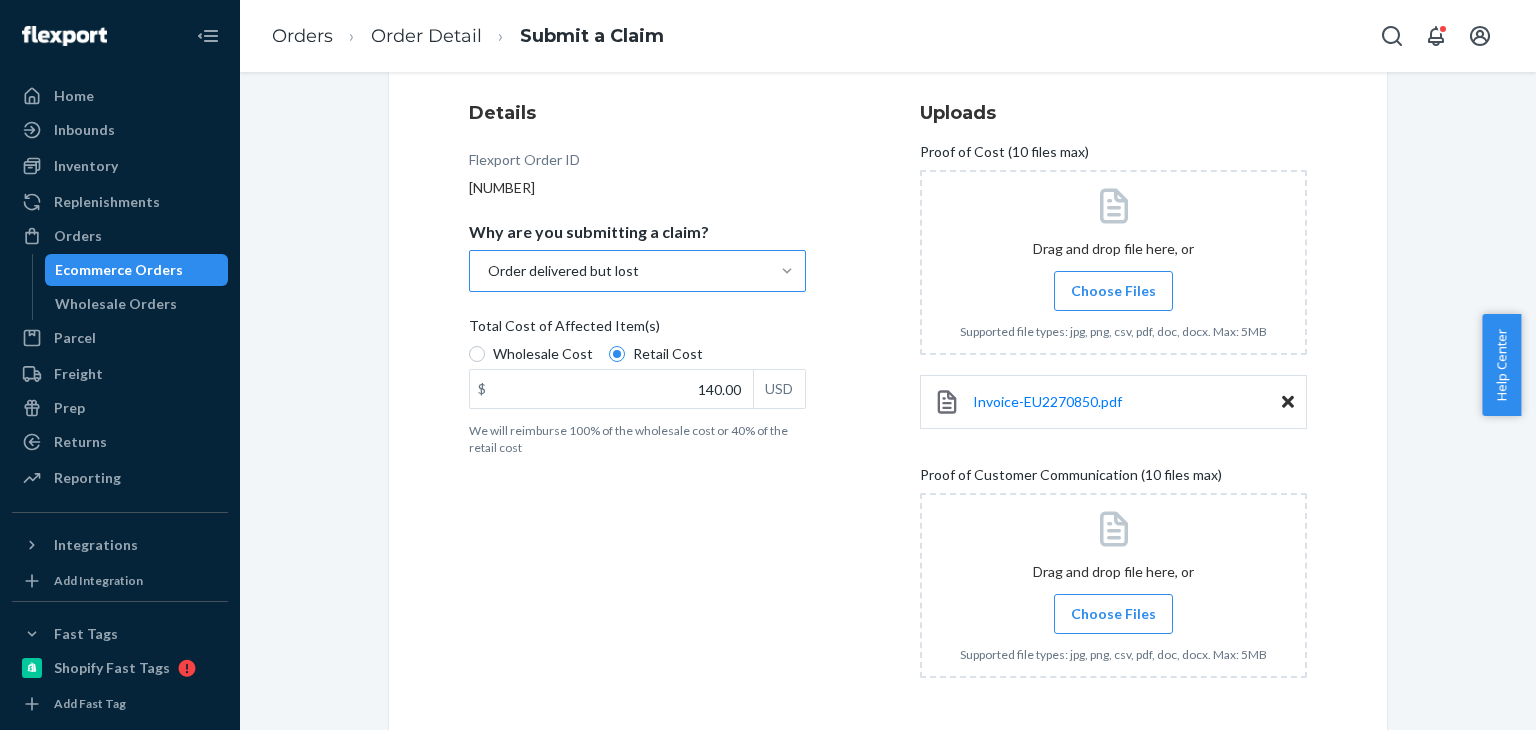 click on "Choose Files" at bounding box center (1113, 614) 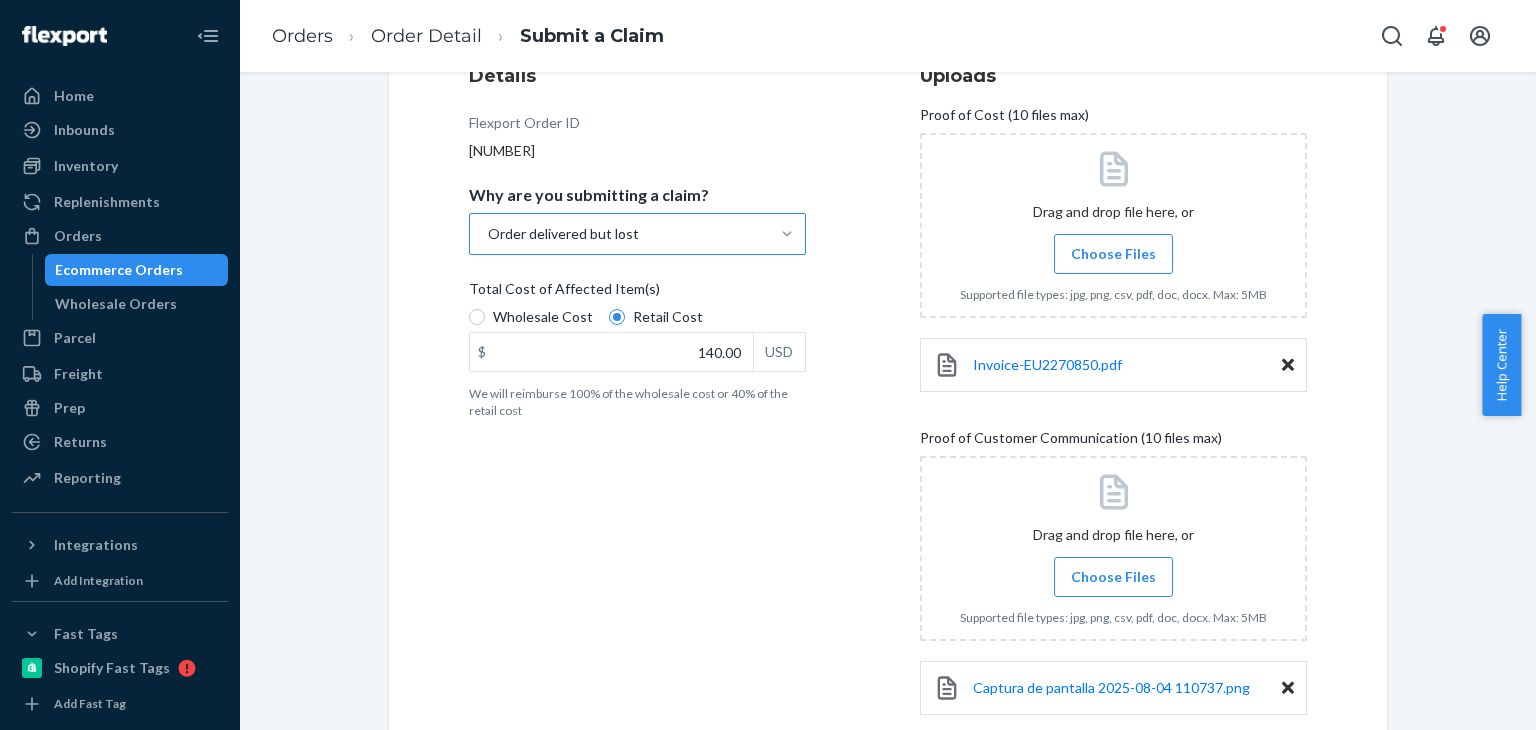 scroll, scrollTop: 389, scrollLeft: 0, axis: vertical 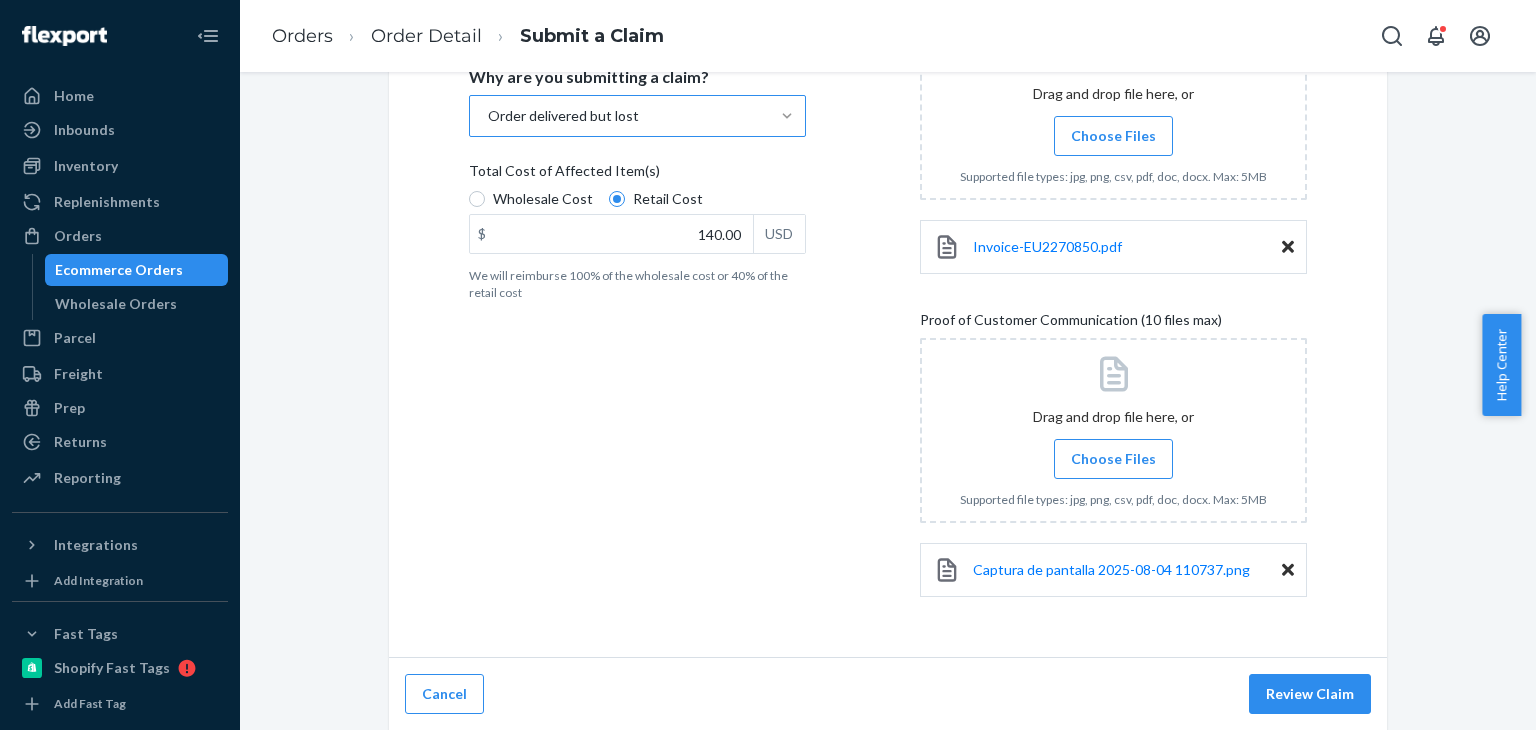 click at bounding box center (1113, 430) 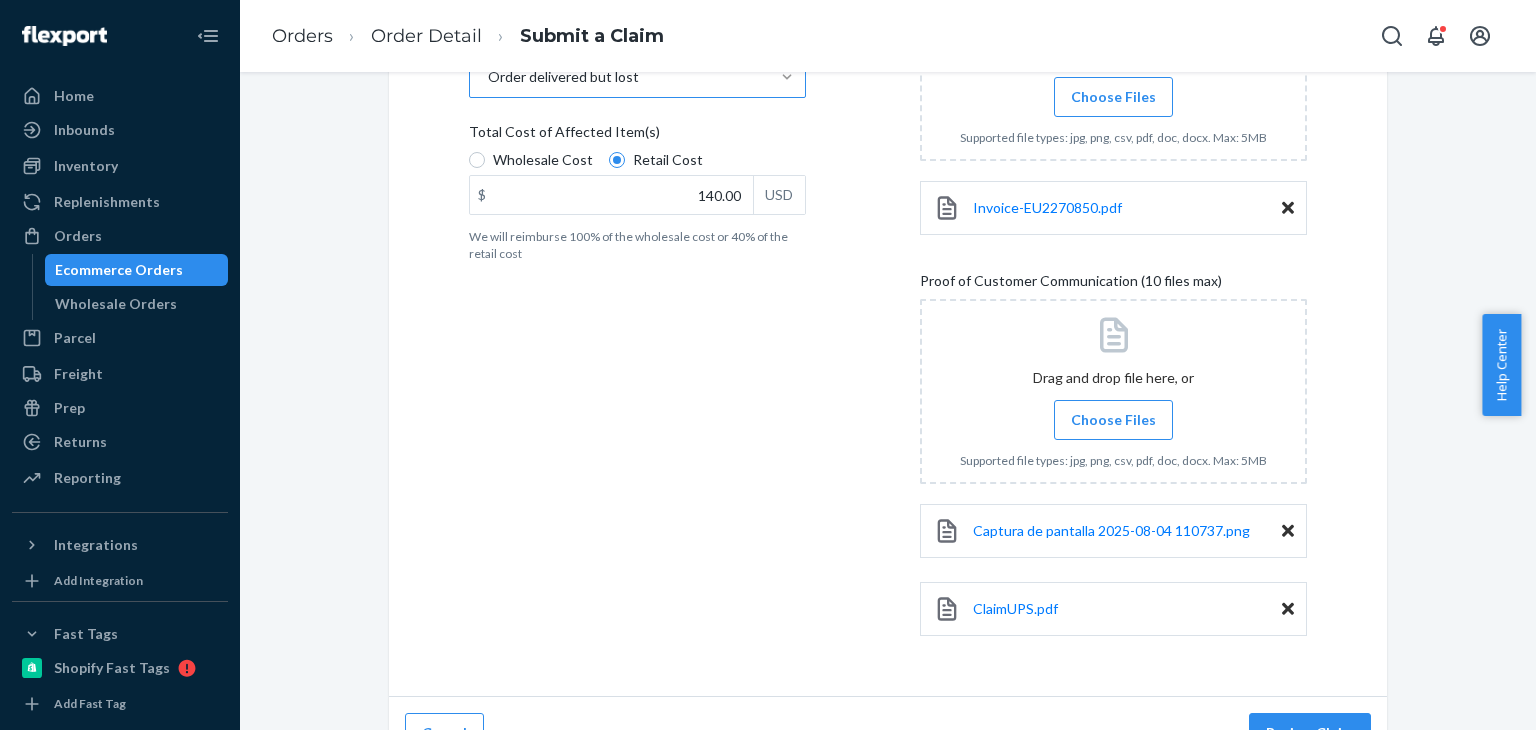 scroll, scrollTop: 467, scrollLeft: 0, axis: vertical 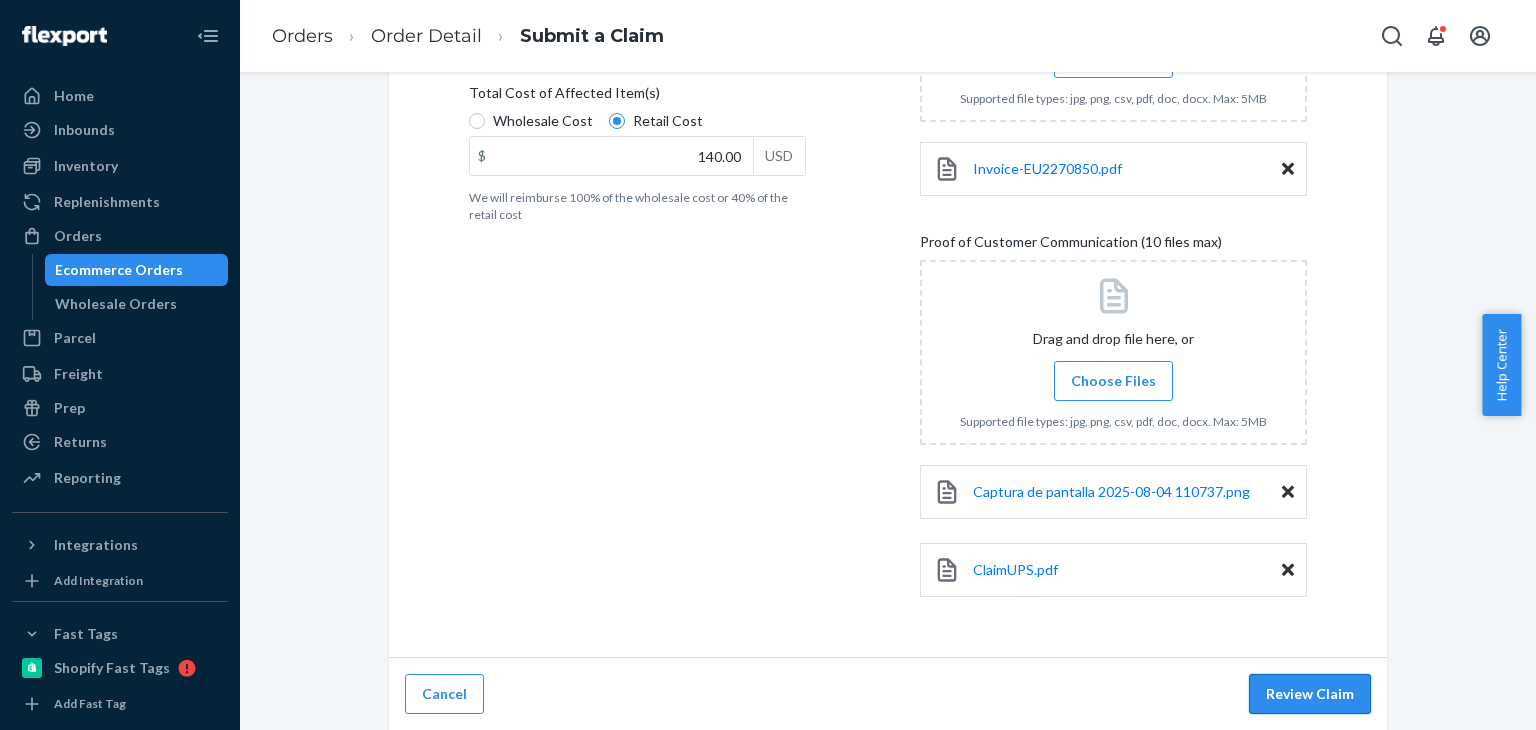 click on "Review Claim" at bounding box center (1310, 694) 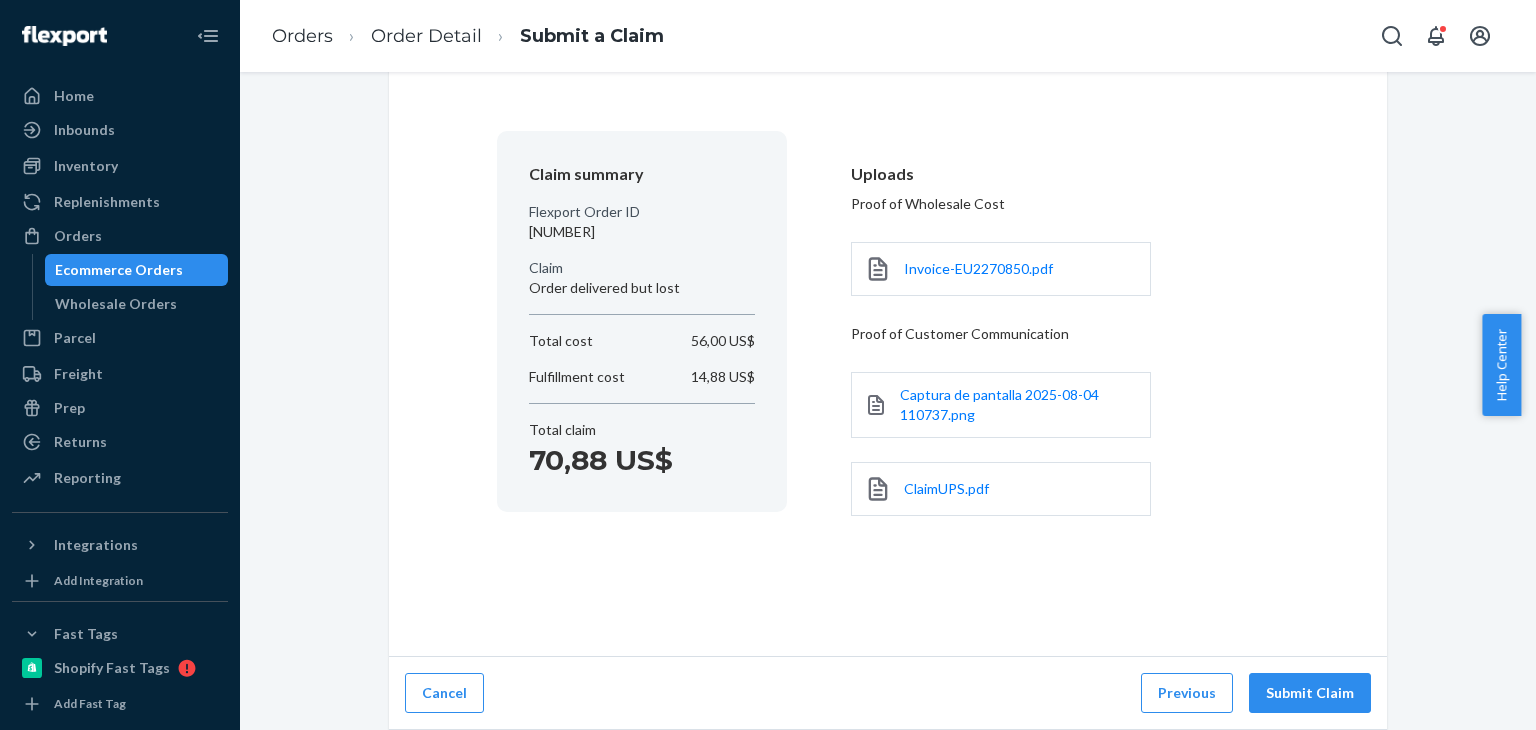 scroll, scrollTop: 109, scrollLeft: 0, axis: vertical 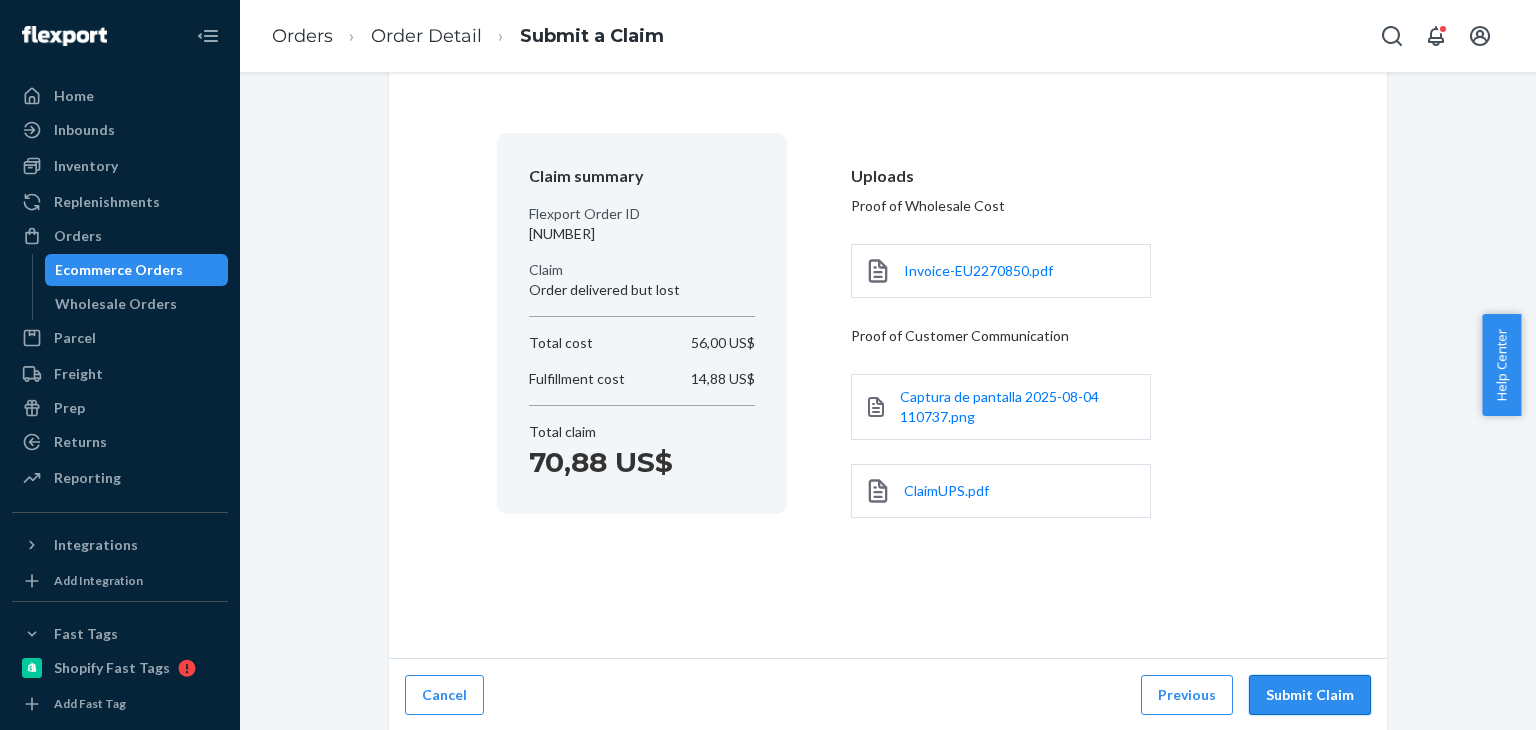 click on "Submit Claim" at bounding box center [1310, 695] 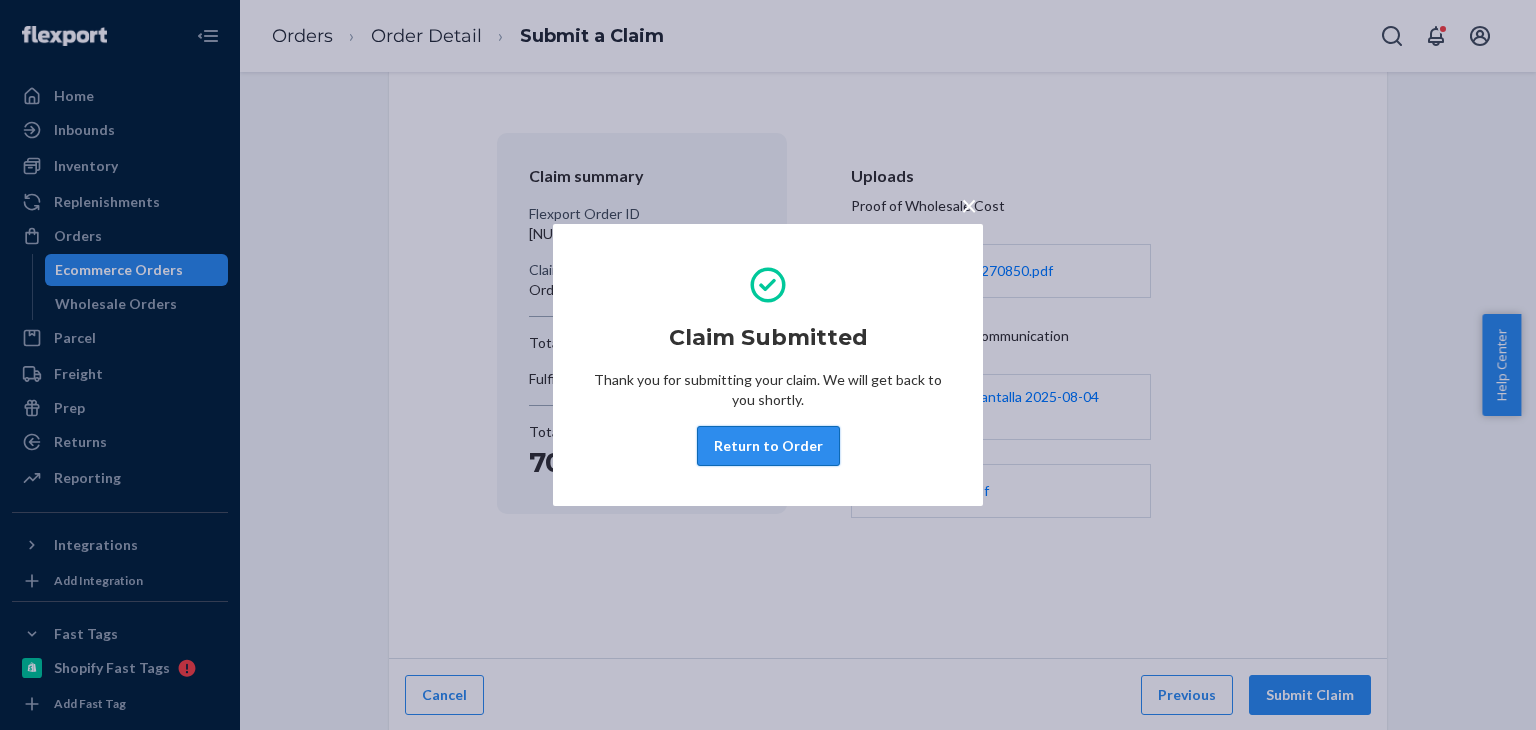 click on "Return to Order" at bounding box center [768, 446] 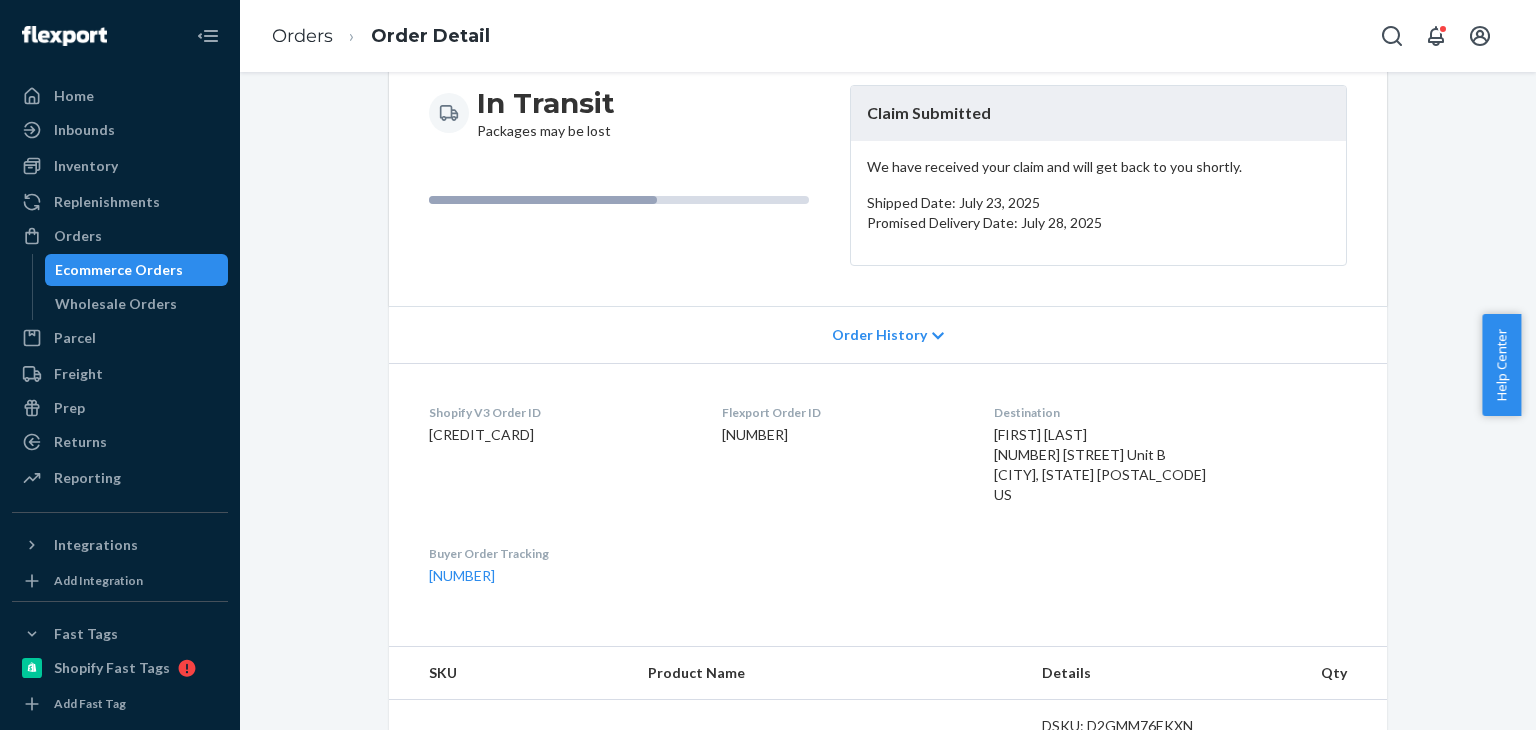scroll, scrollTop: 0, scrollLeft: 0, axis: both 